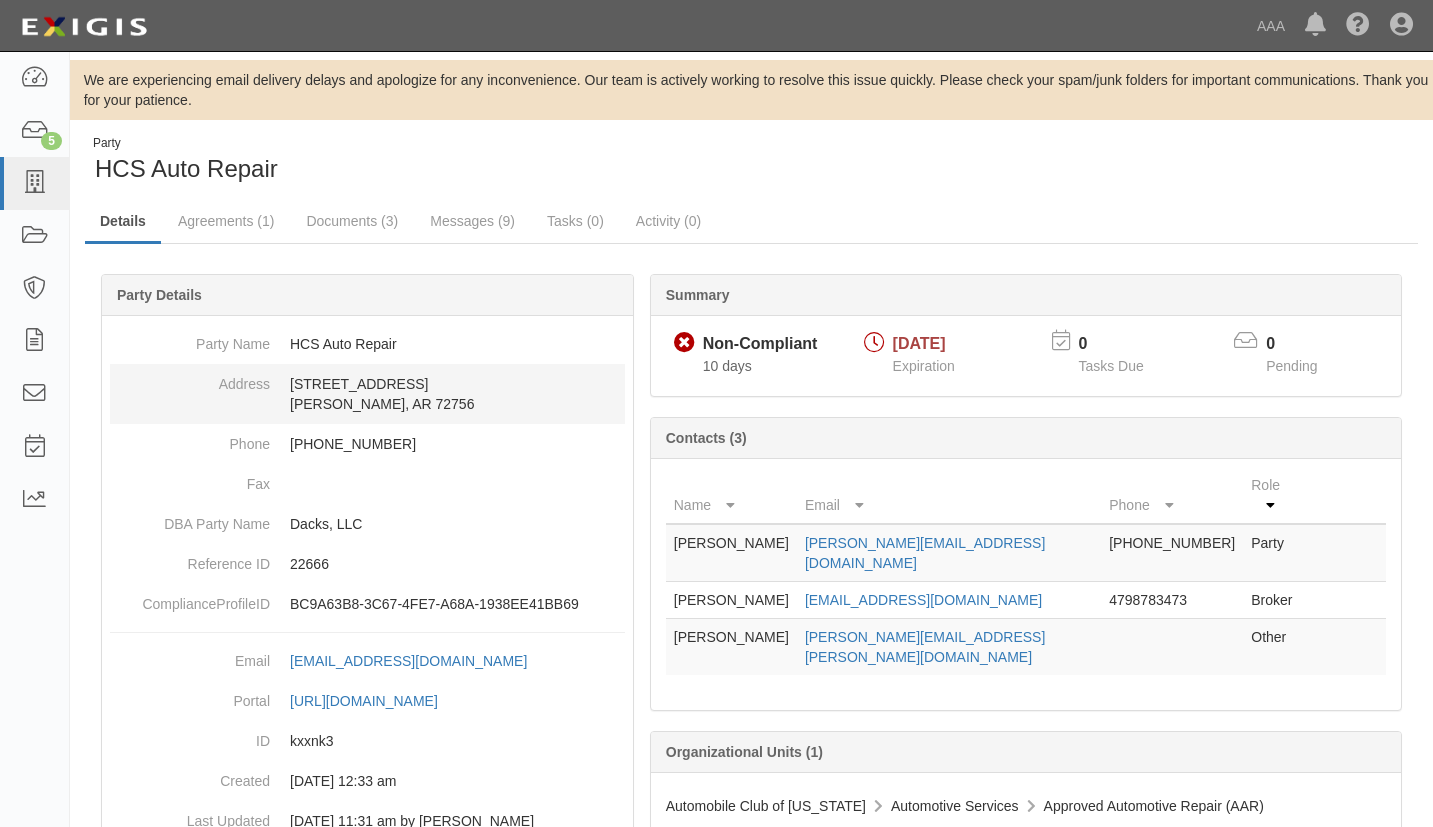 scroll, scrollTop: 0, scrollLeft: 0, axis: both 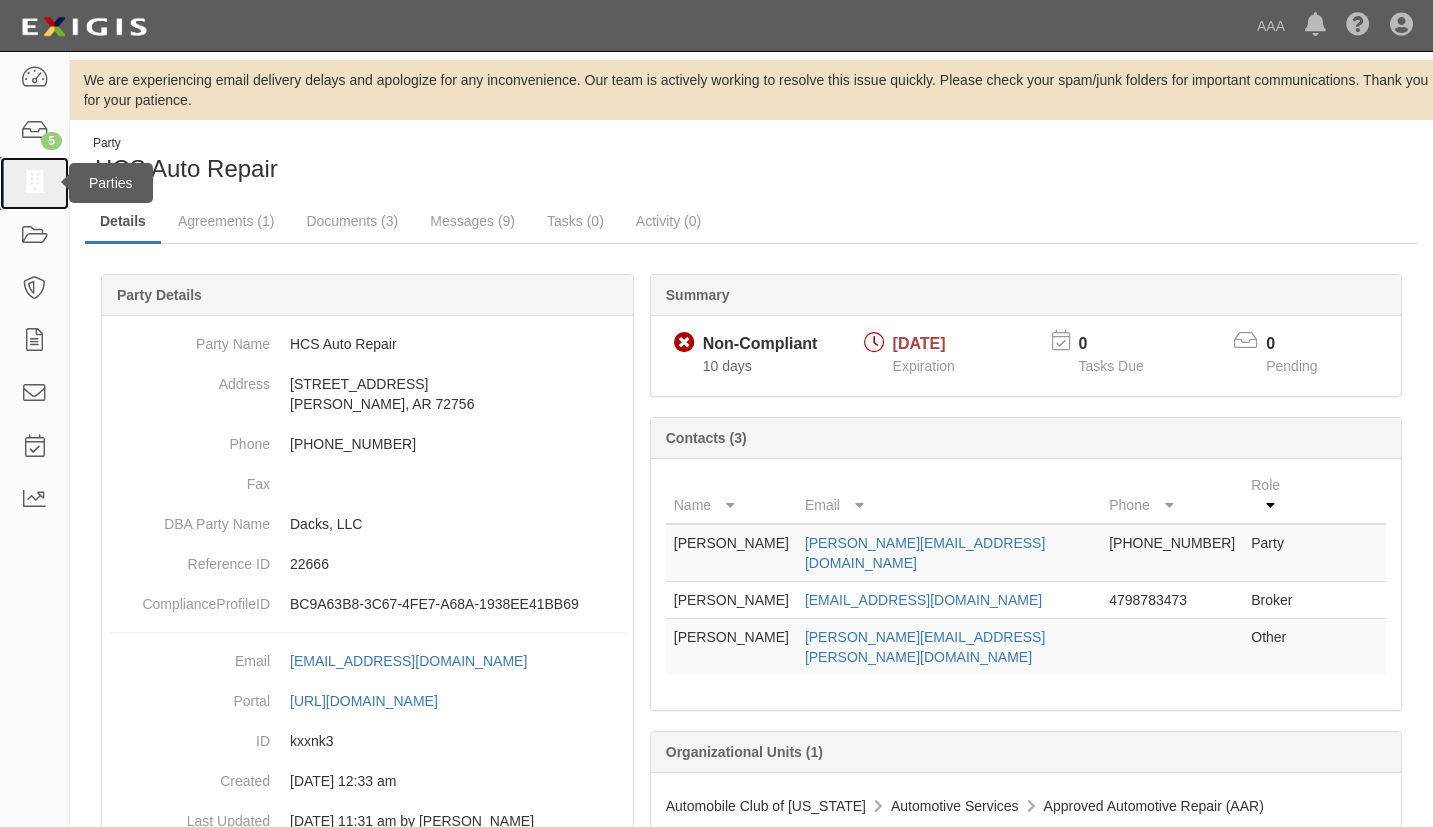 click at bounding box center [34, 183] 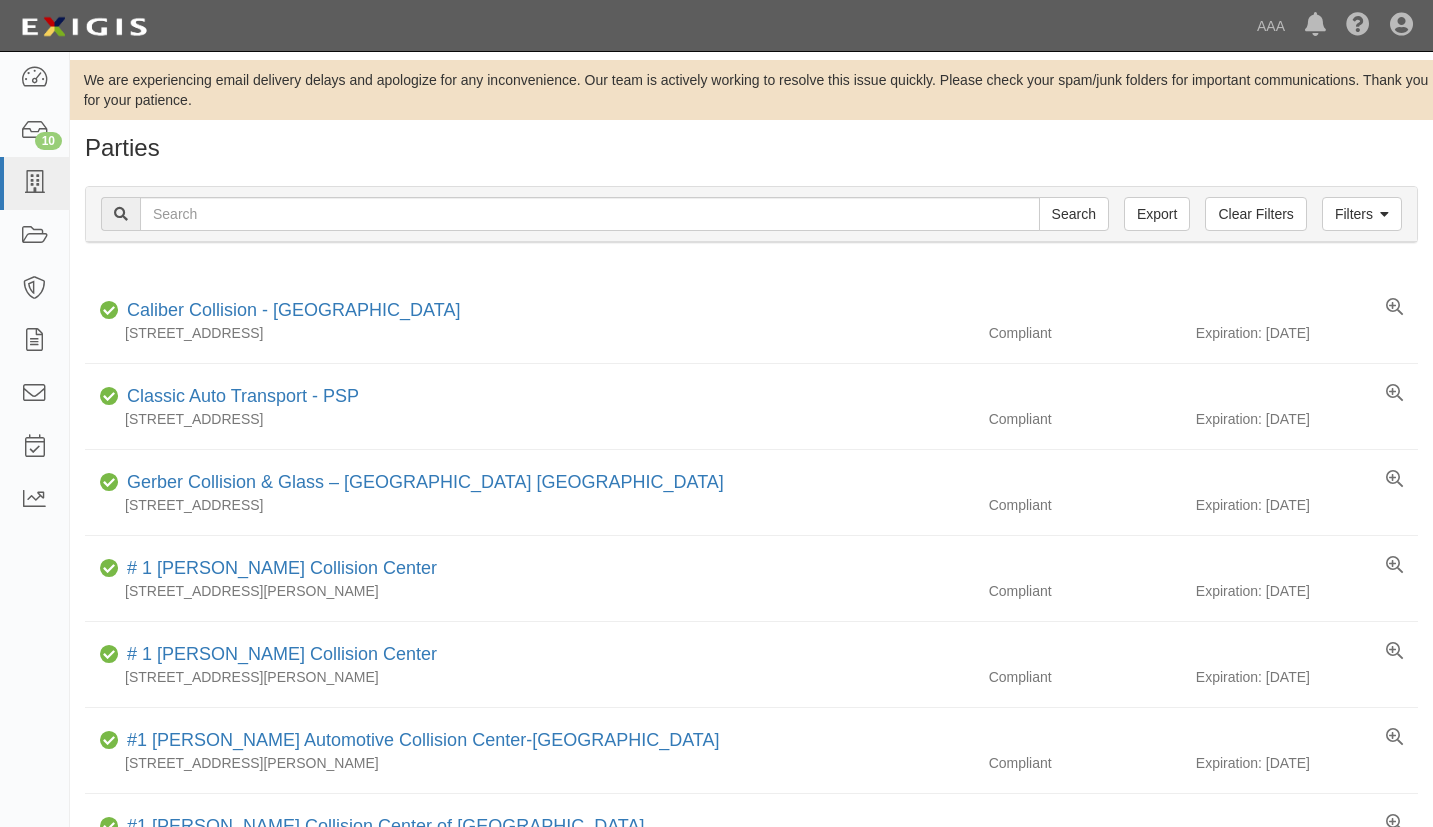scroll, scrollTop: 0, scrollLeft: 0, axis: both 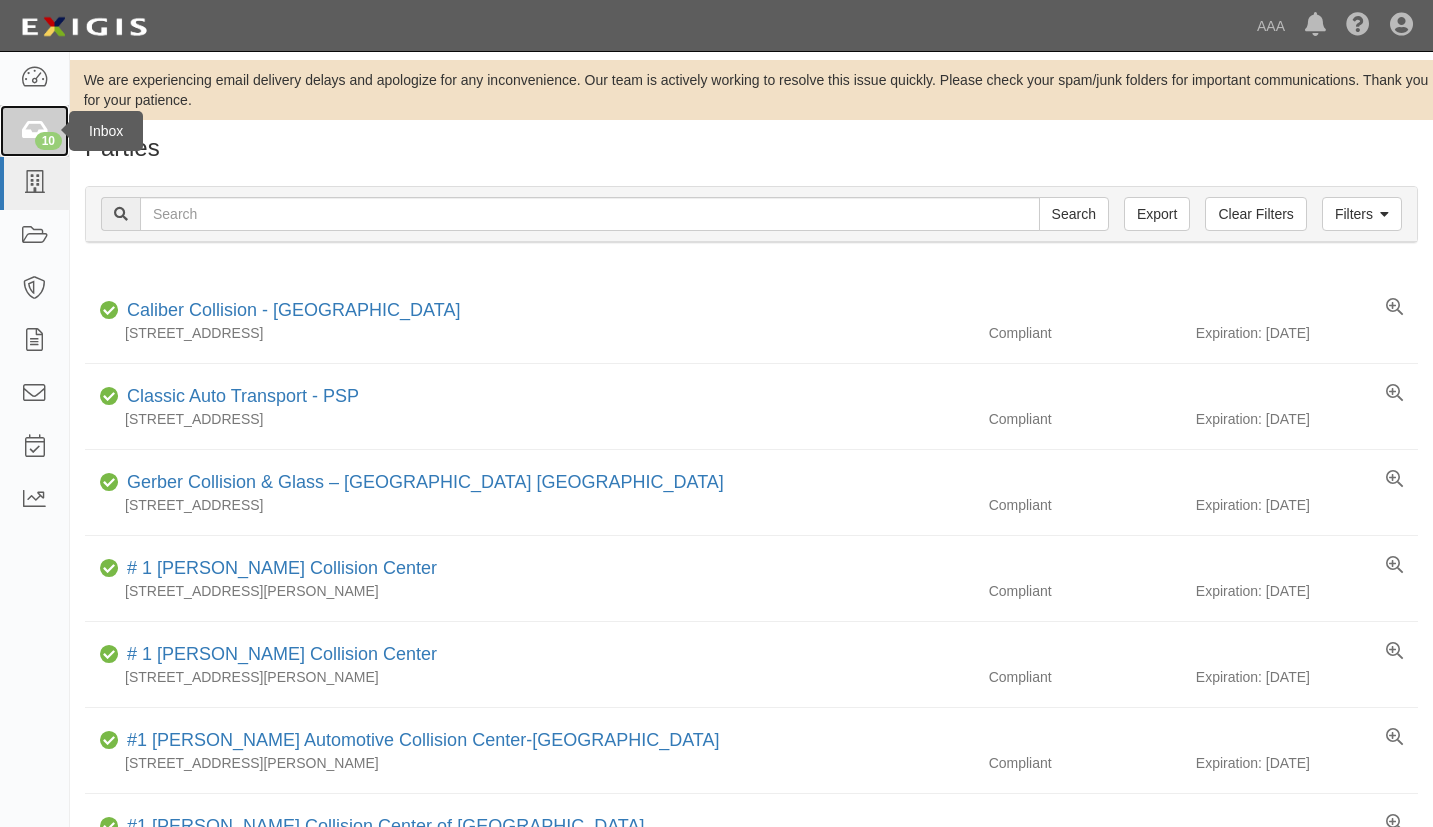 click on "10" at bounding box center (48, 141) 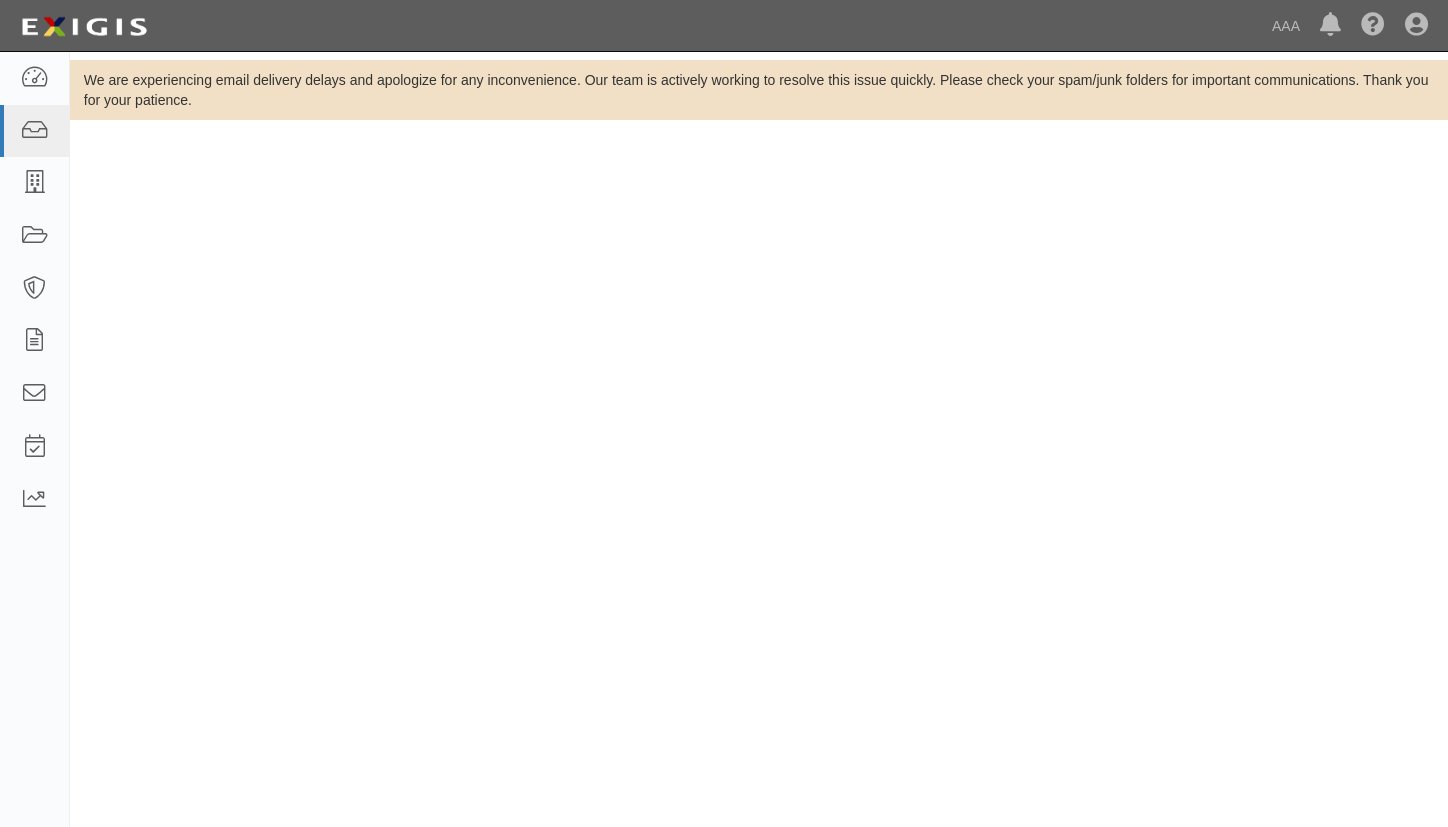 scroll, scrollTop: 0, scrollLeft: 0, axis: both 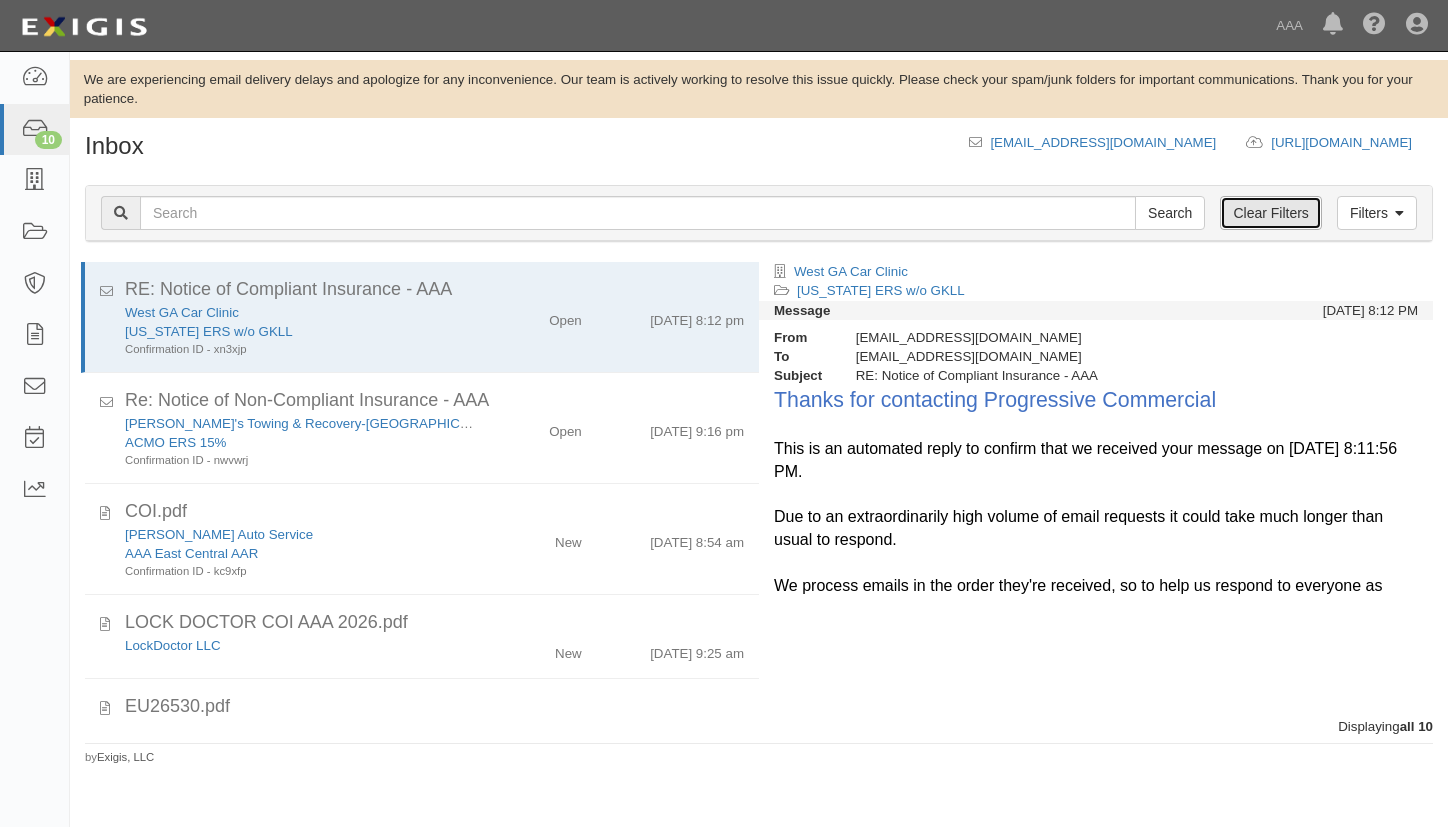 click on "Clear Filters" at bounding box center [1270, 213] 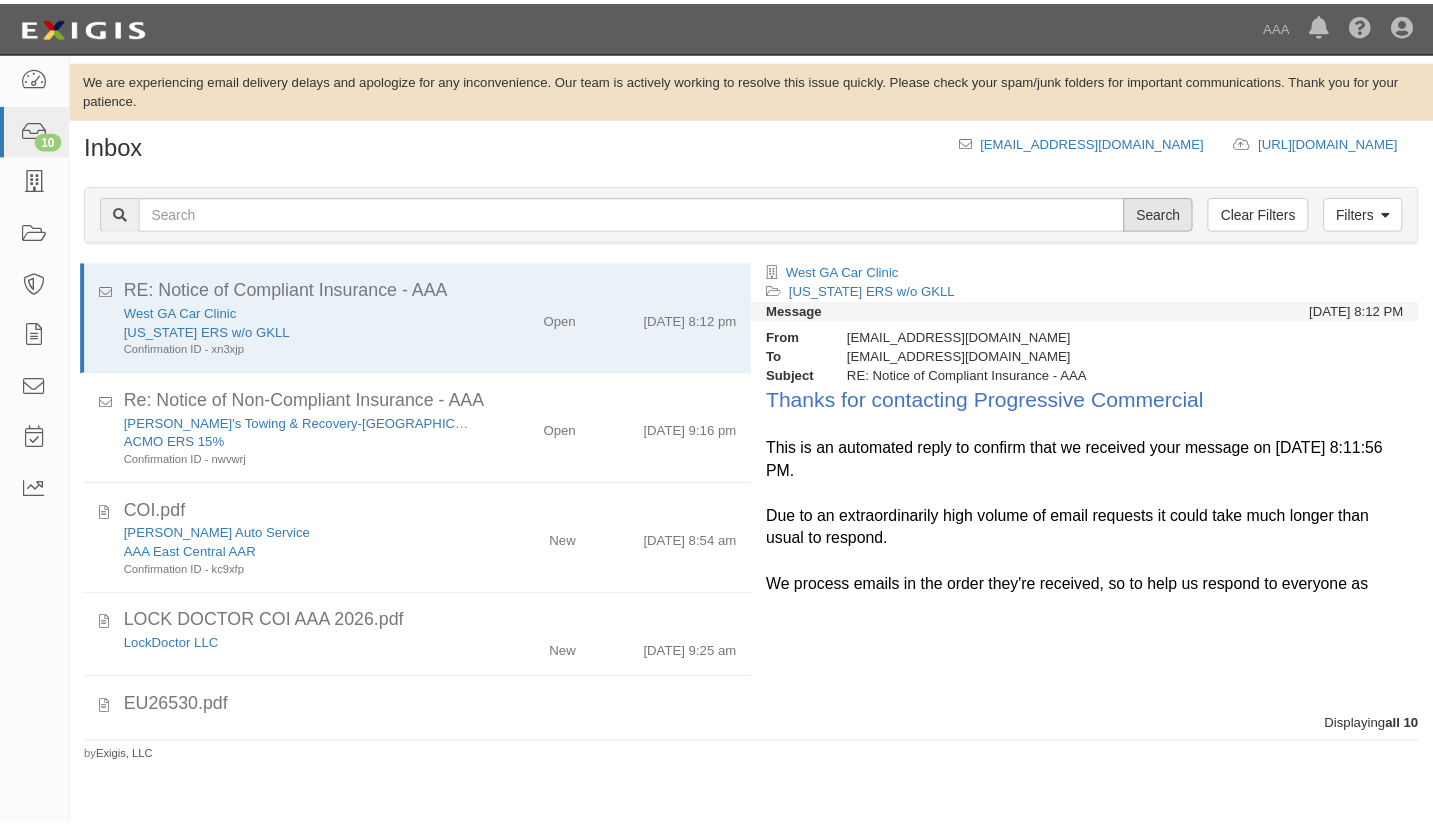 scroll, scrollTop: 0, scrollLeft: 0, axis: both 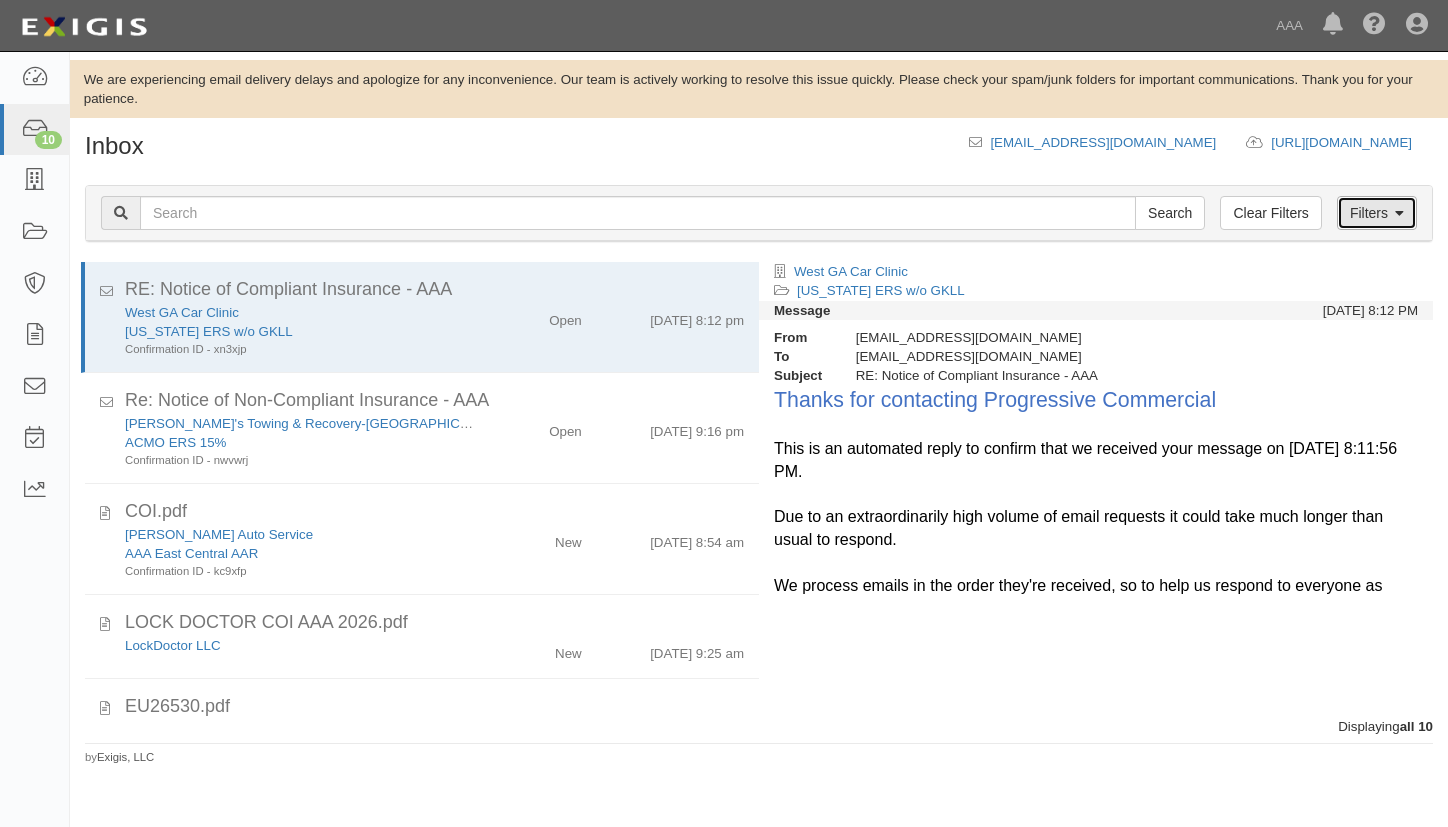 click on "Filters" at bounding box center [1377, 213] 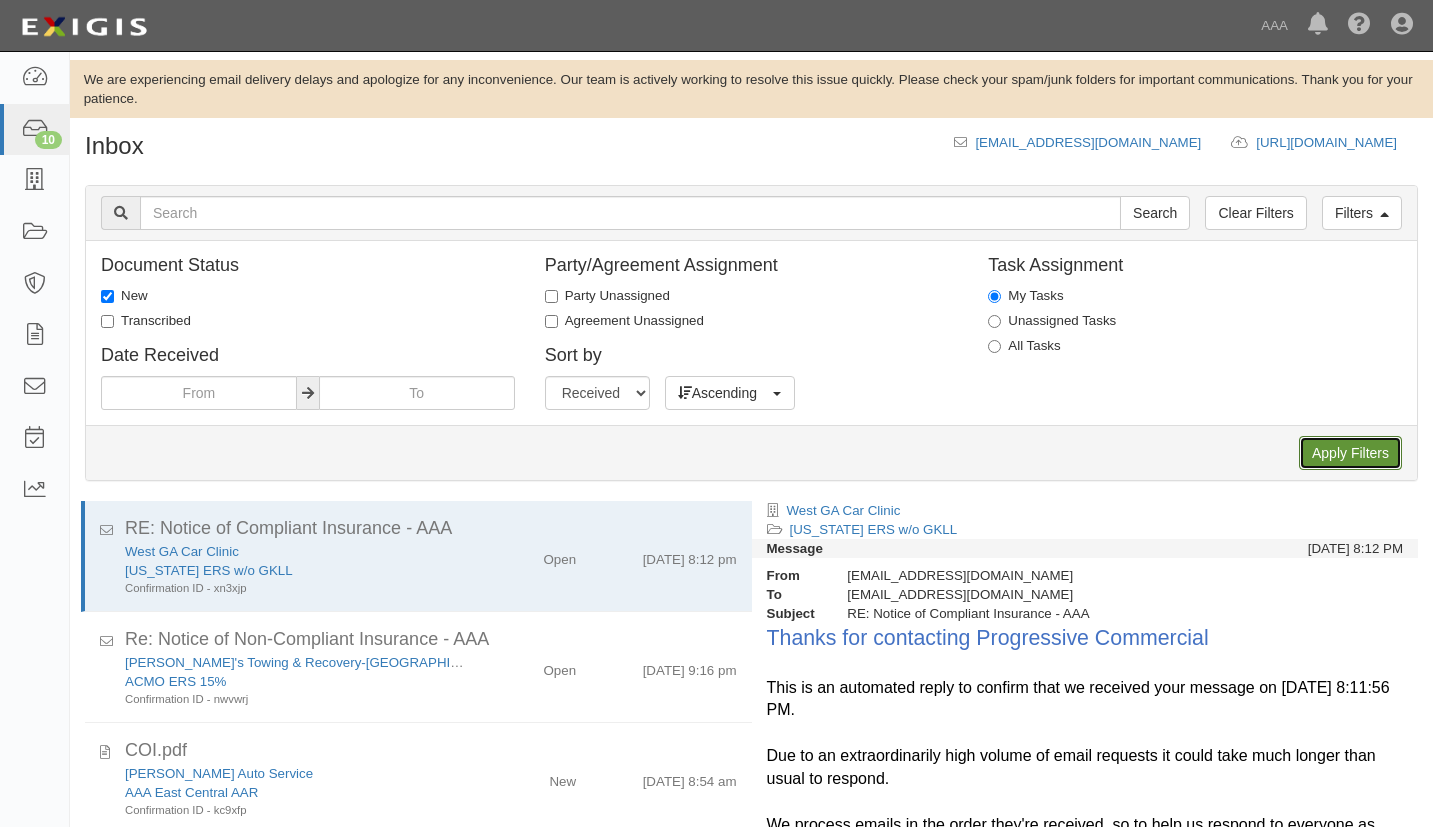 click on "Apply Filters" at bounding box center (1350, 453) 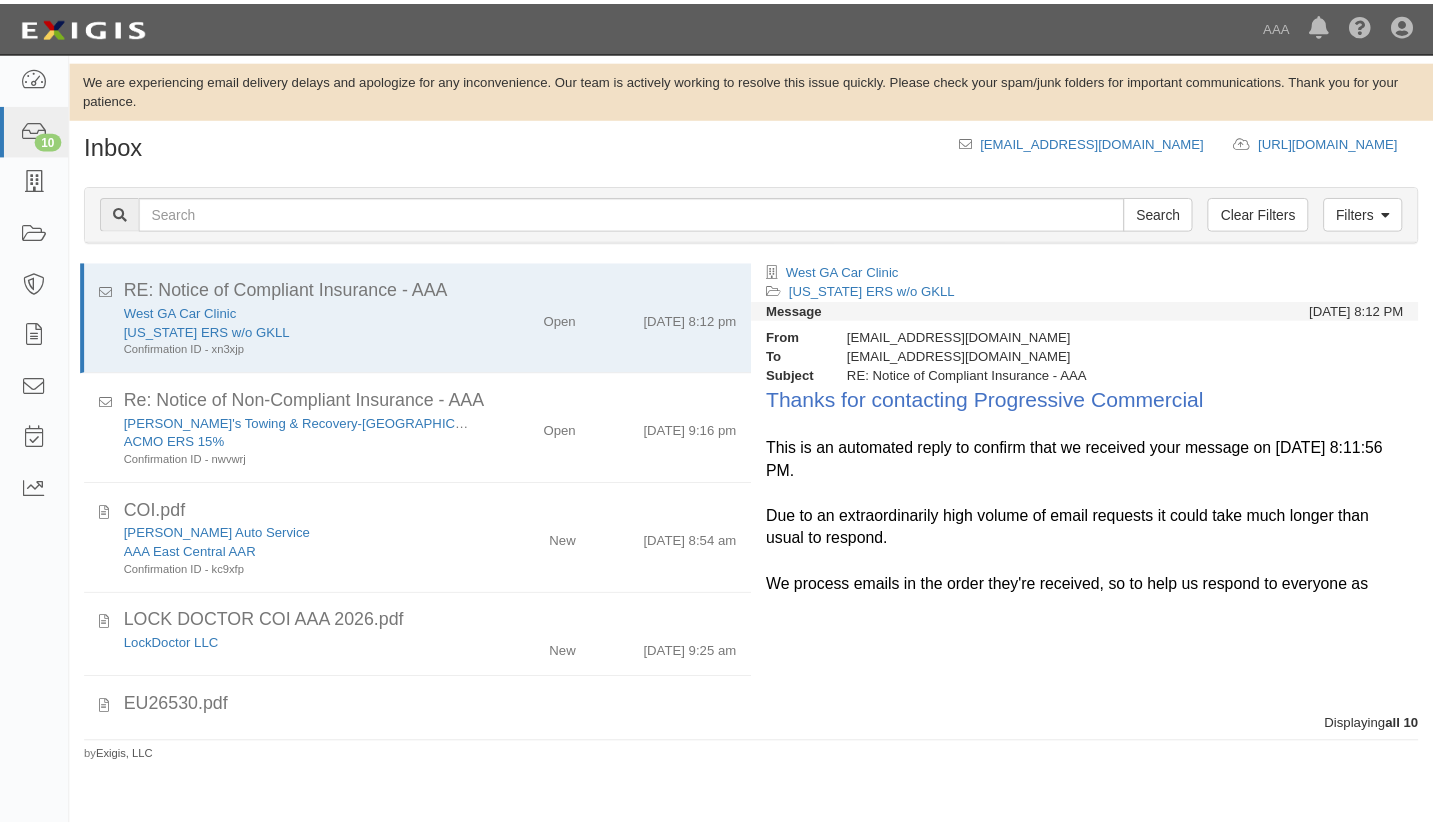 scroll, scrollTop: 0, scrollLeft: 0, axis: both 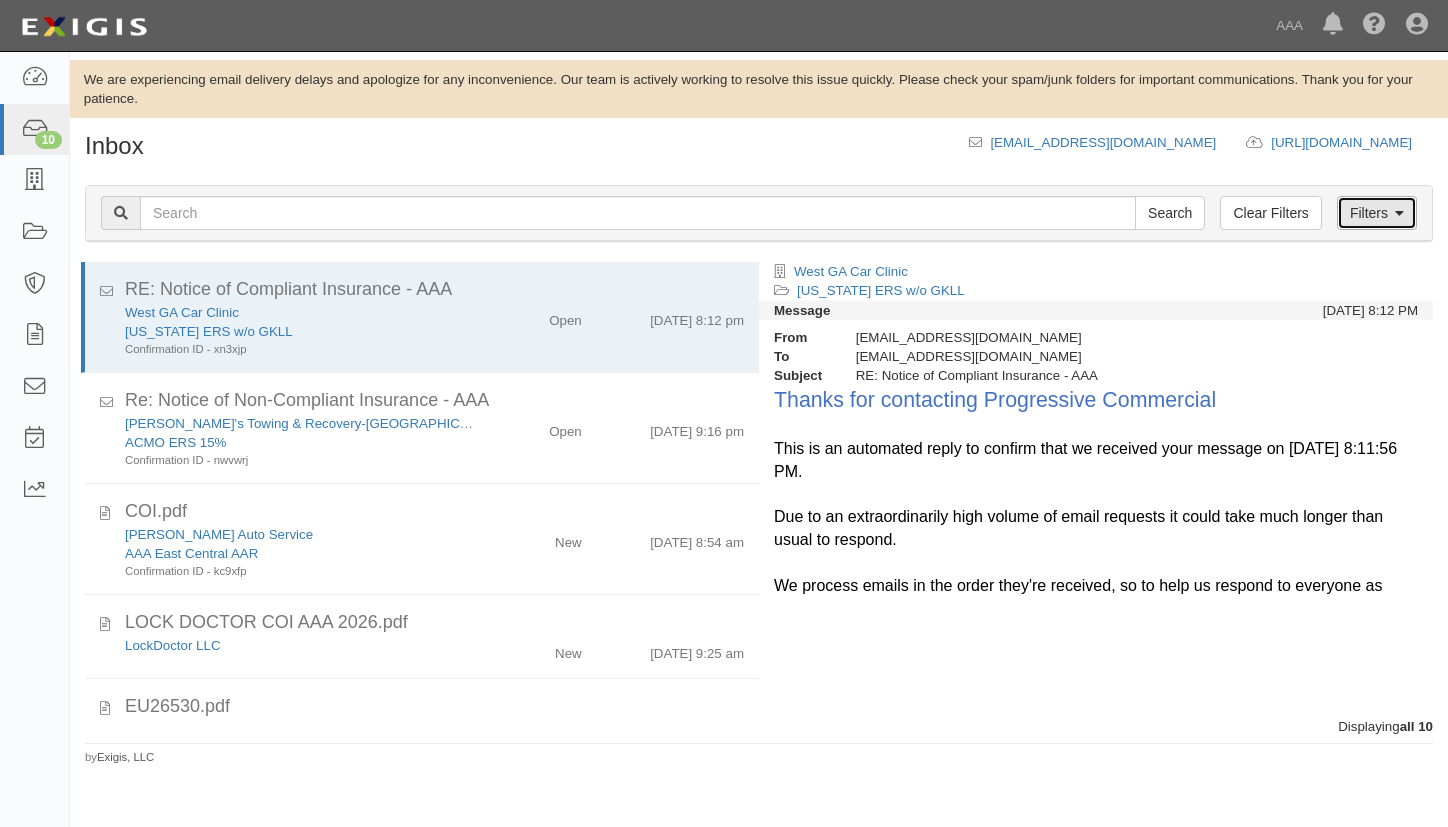 click on "Filters" at bounding box center [1377, 213] 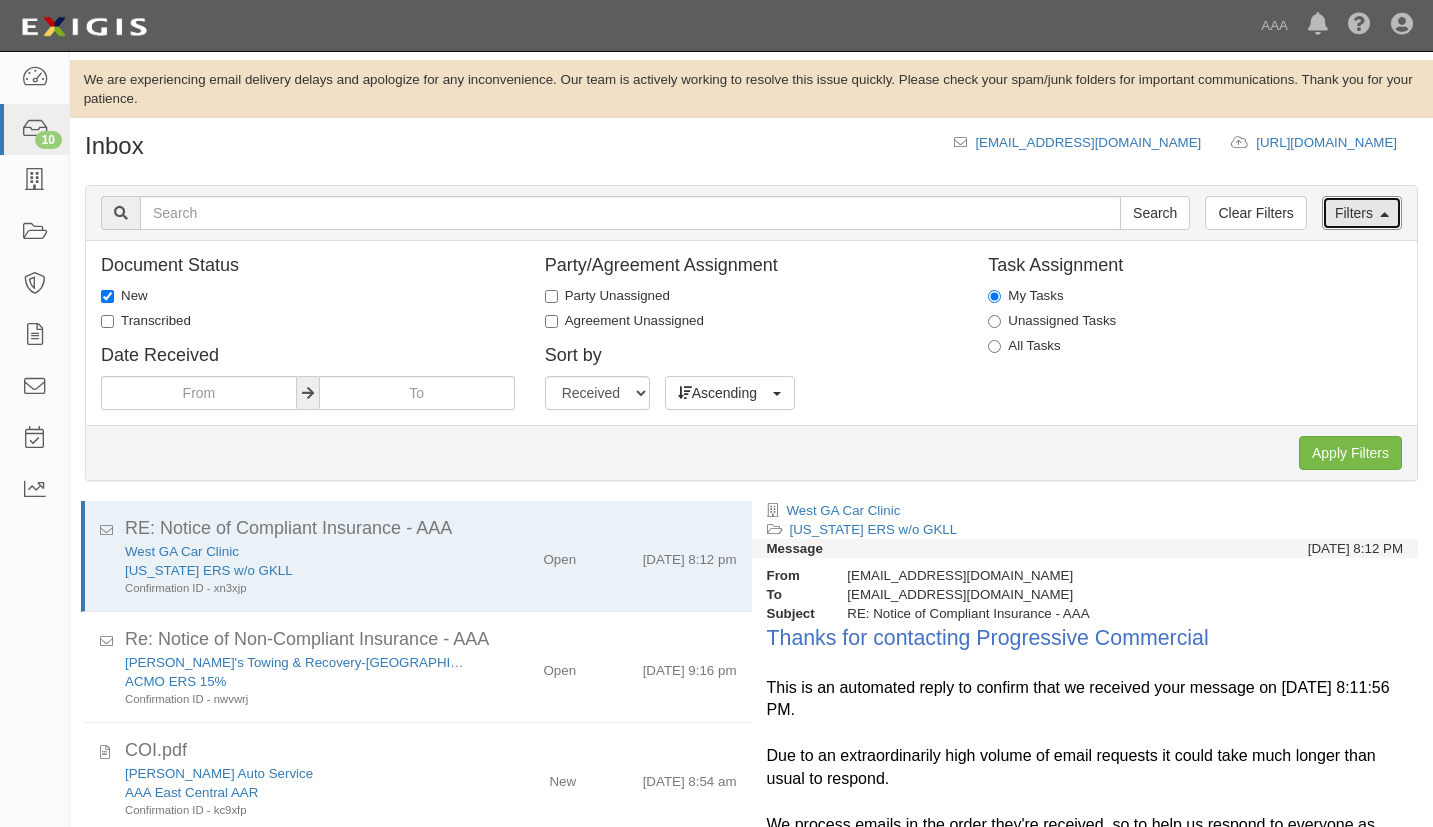 scroll, scrollTop: 100, scrollLeft: 0, axis: vertical 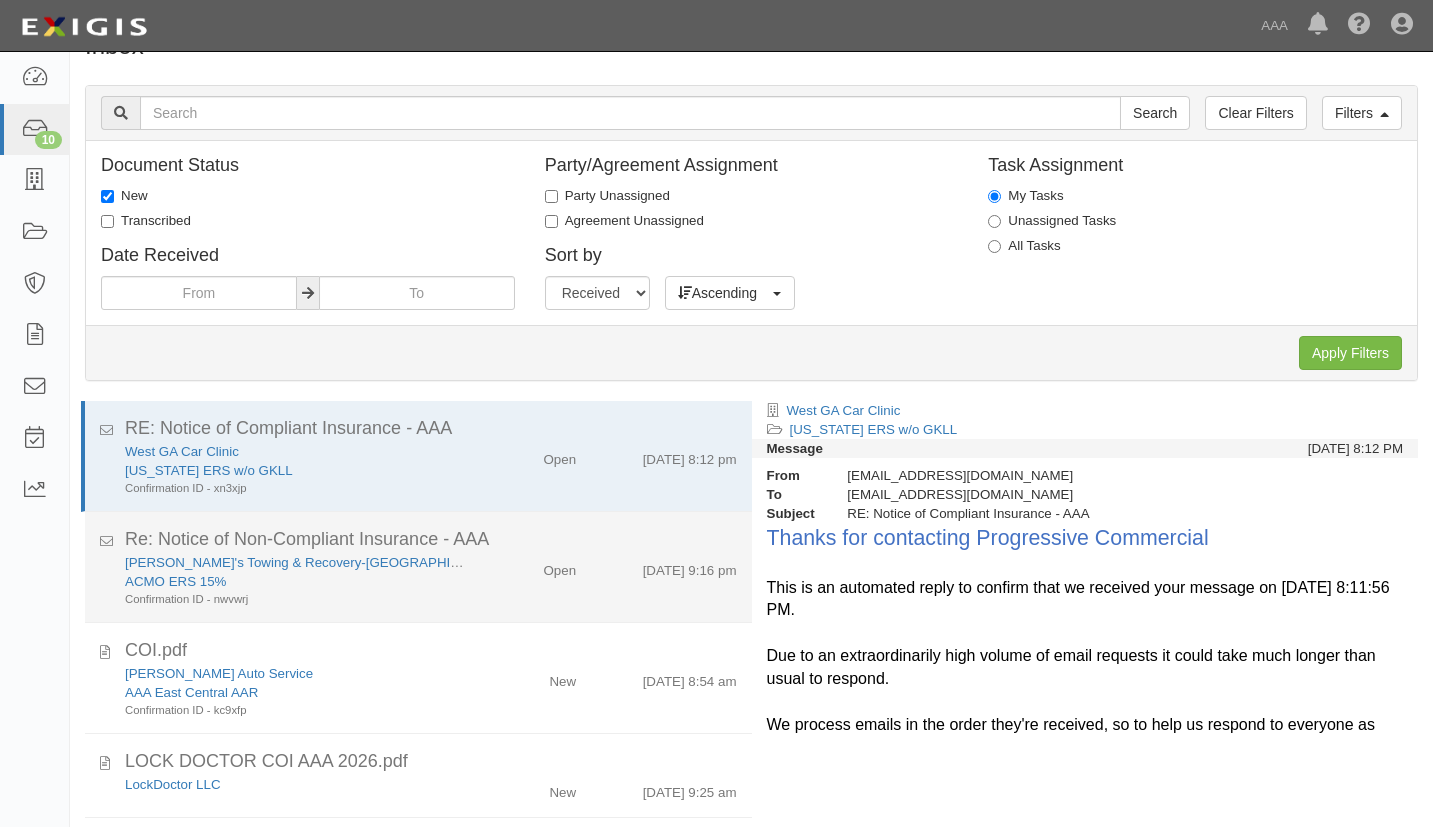 click on "Re: Notice of Non-Compliant Insurance - AAA" at bounding box center (431, 540) 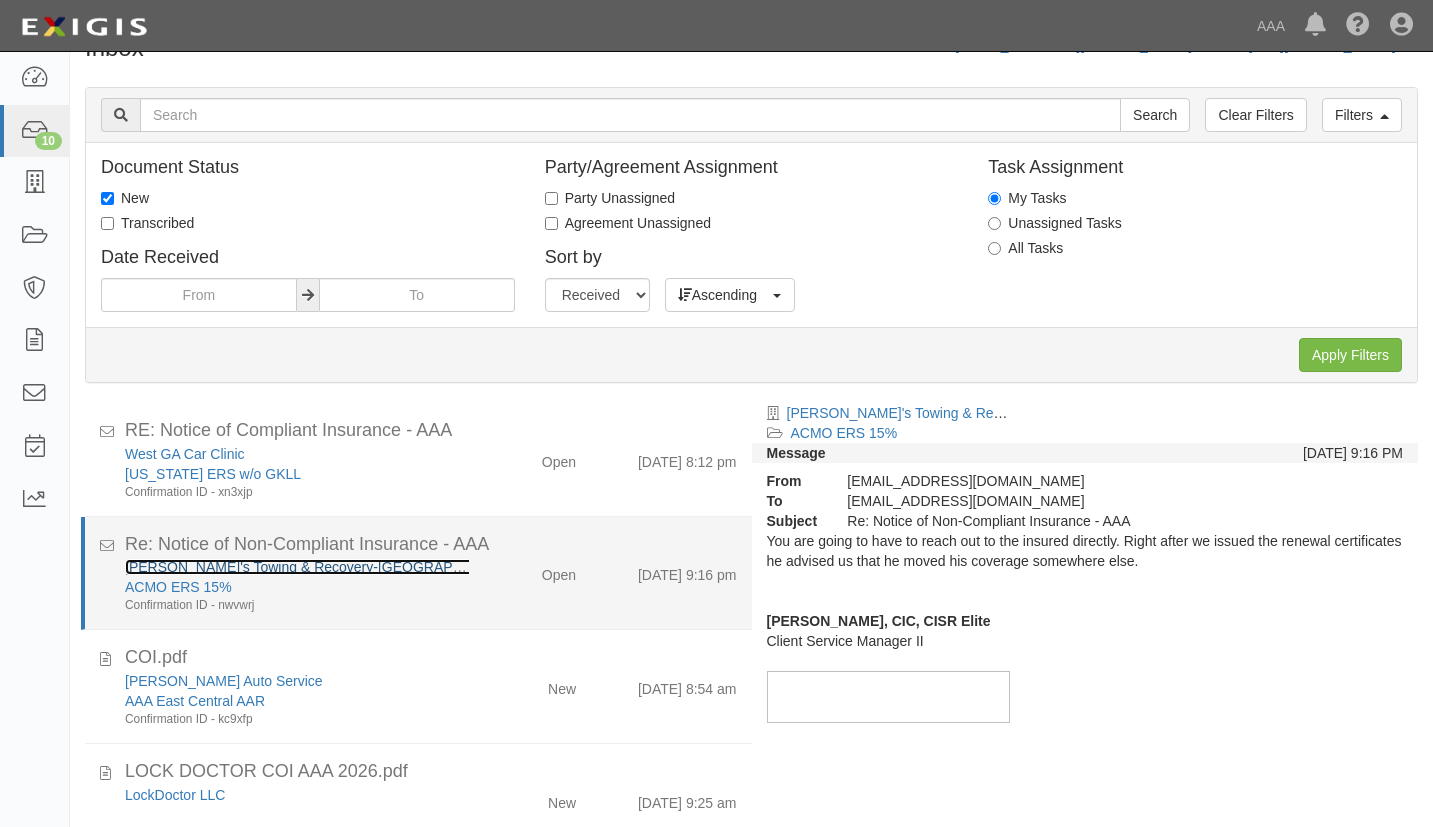 click on "[PERSON_NAME]'s Towing & Recovery-[GEOGRAPHIC_DATA]" at bounding box center (324, 567) 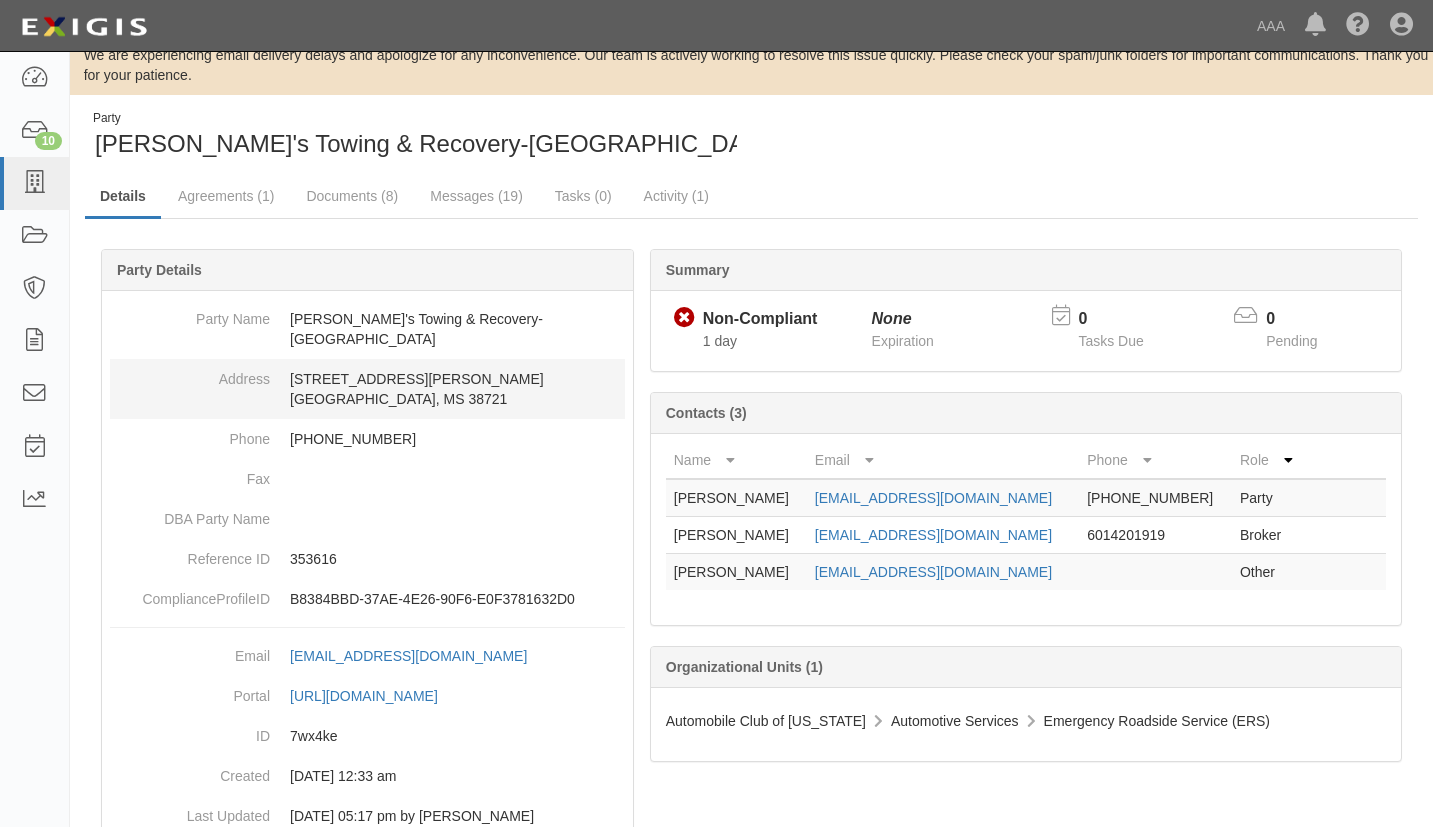 scroll, scrollTop: 0, scrollLeft: 0, axis: both 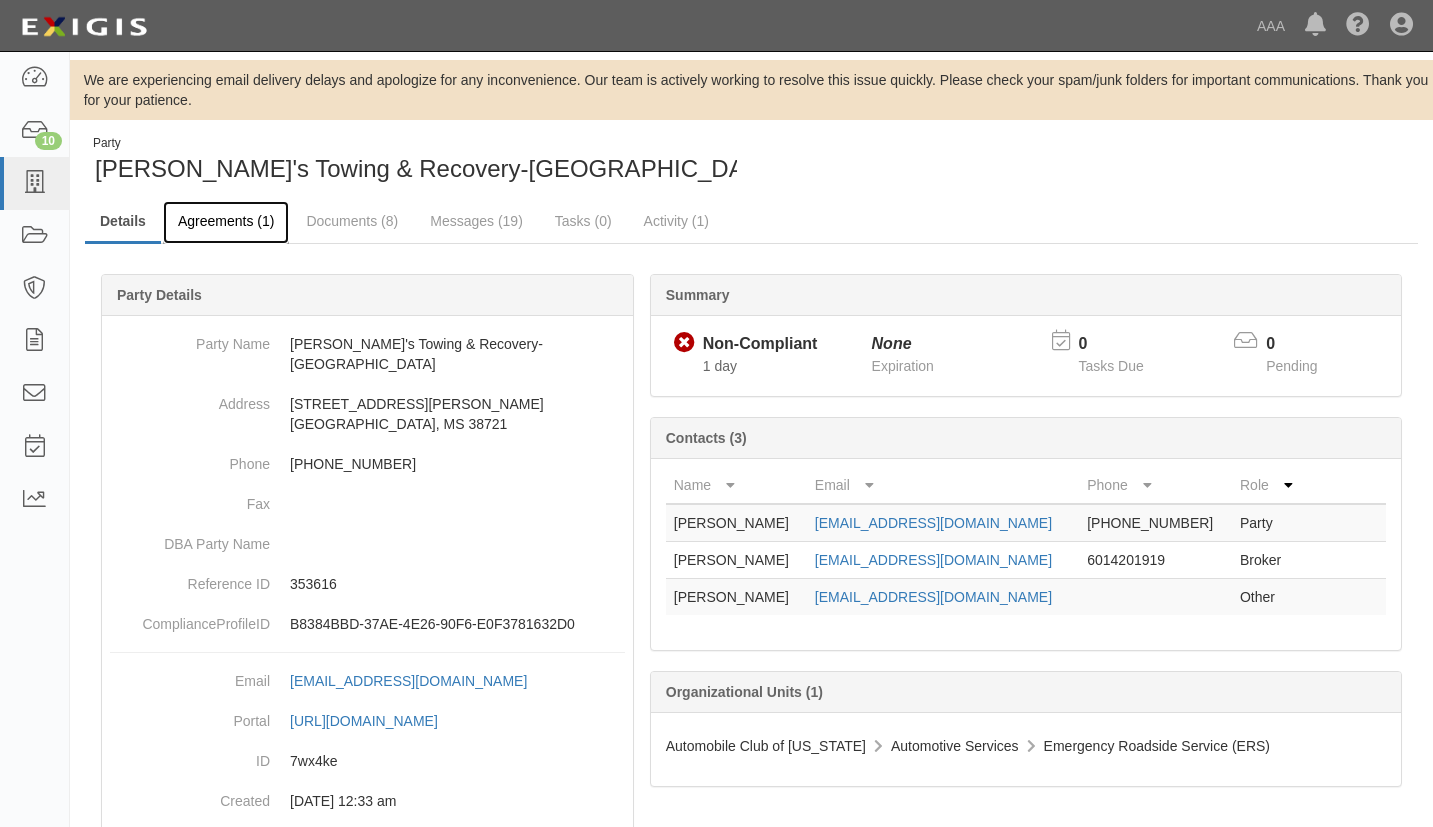 click on "Agreements (1)" at bounding box center (226, 222) 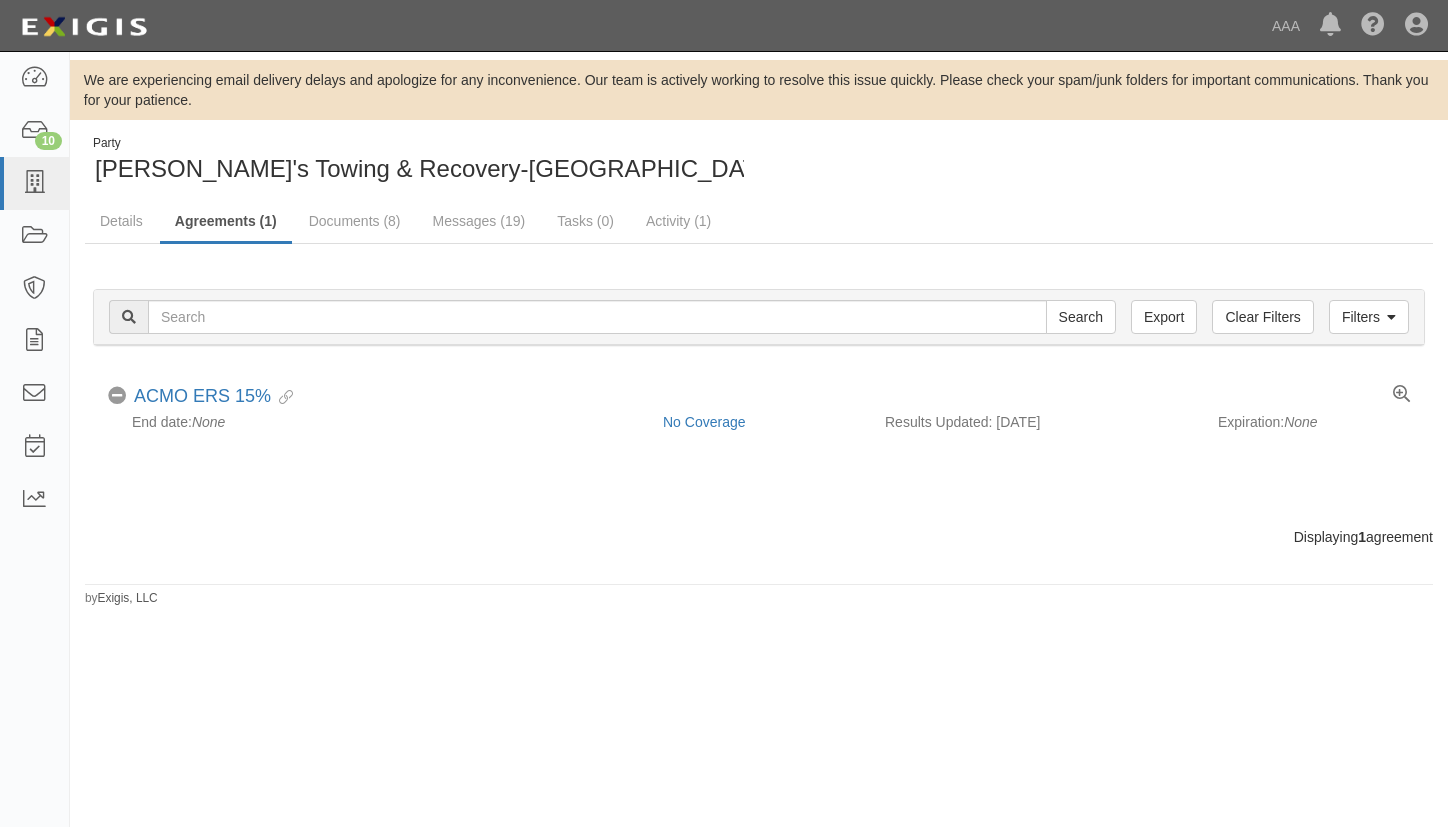 scroll, scrollTop: 0, scrollLeft: 0, axis: both 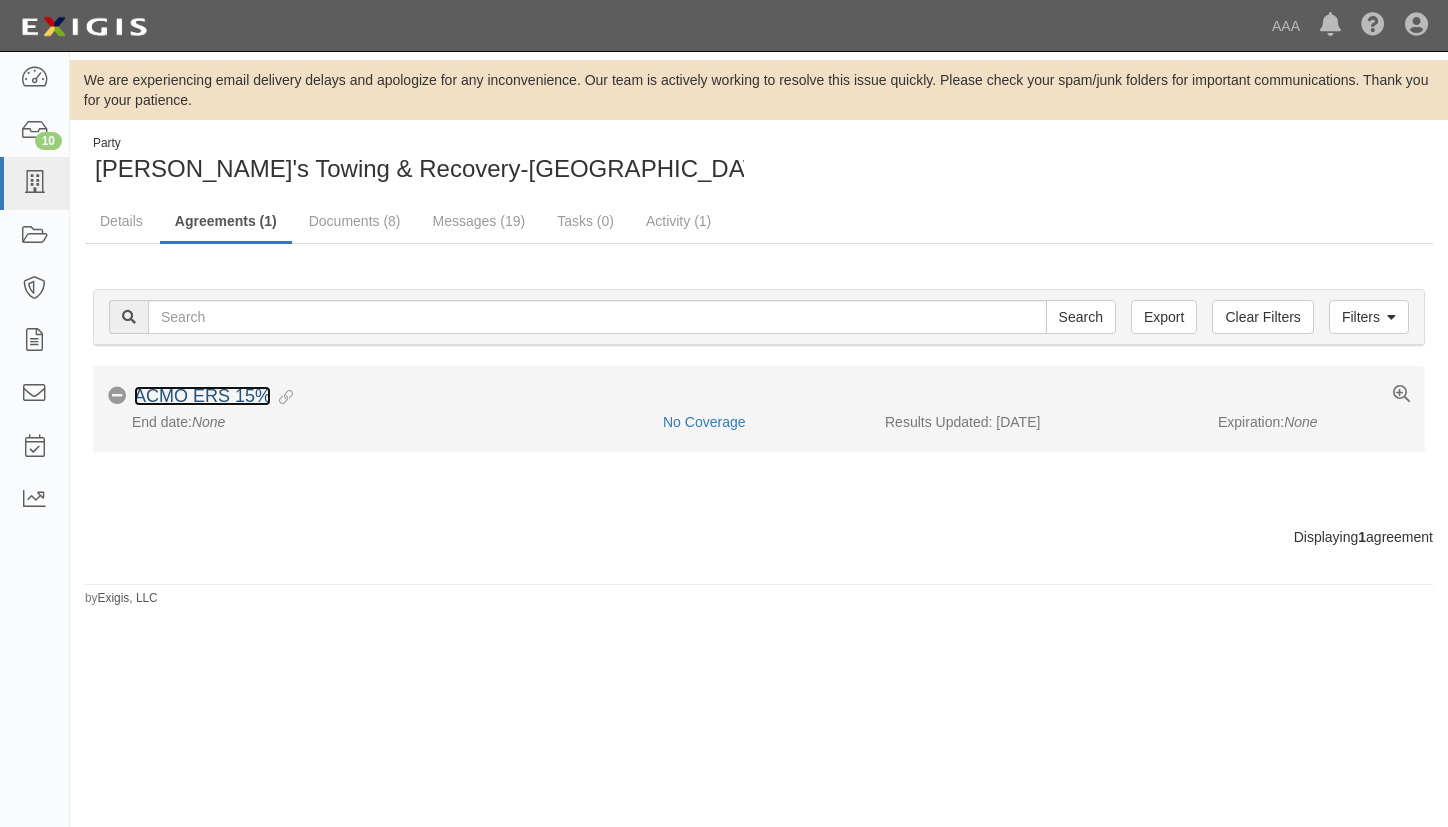 click on "ACMO ERS 15%" at bounding box center (202, 396) 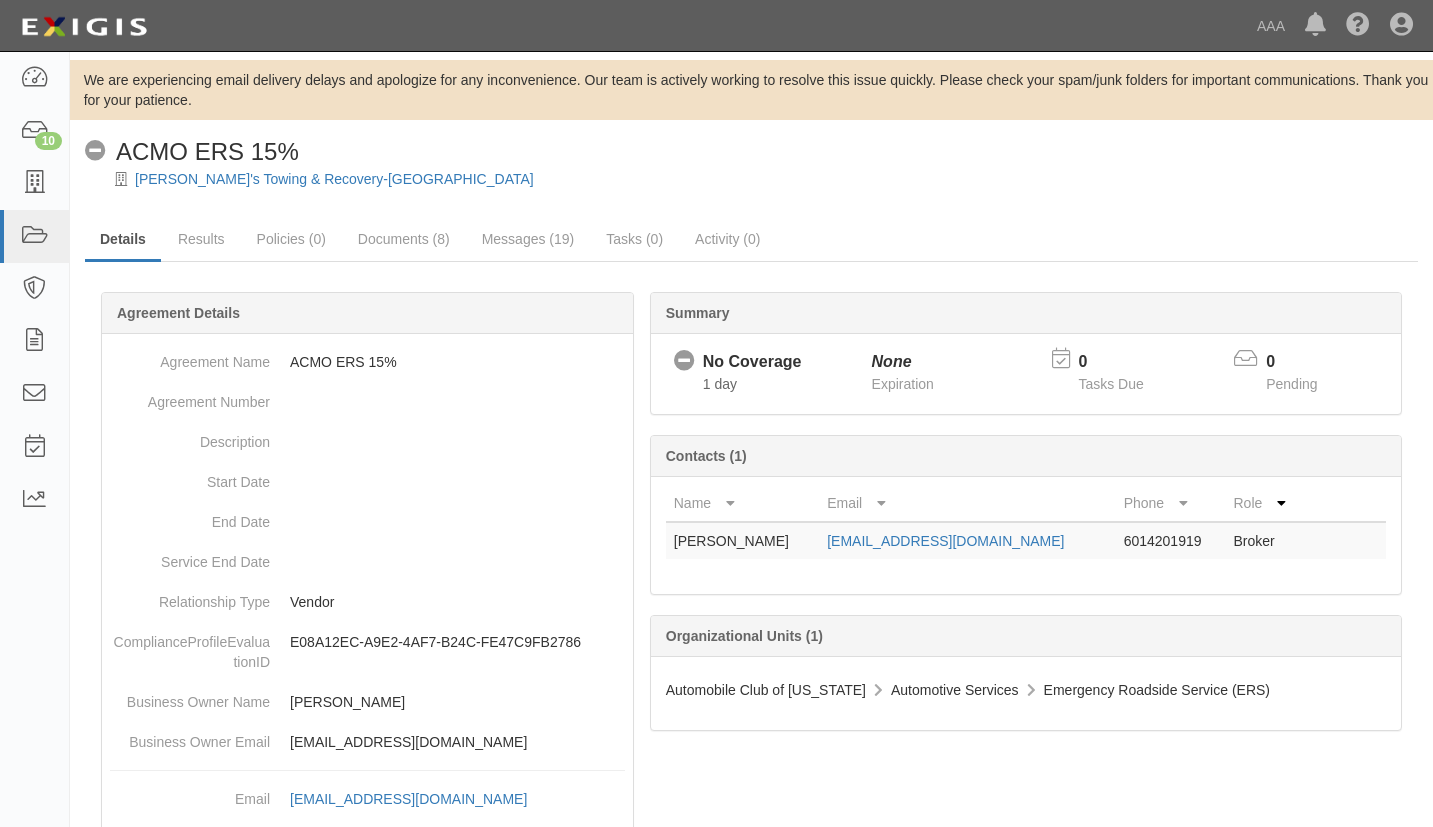 scroll, scrollTop: 0, scrollLeft: 0, axis: both 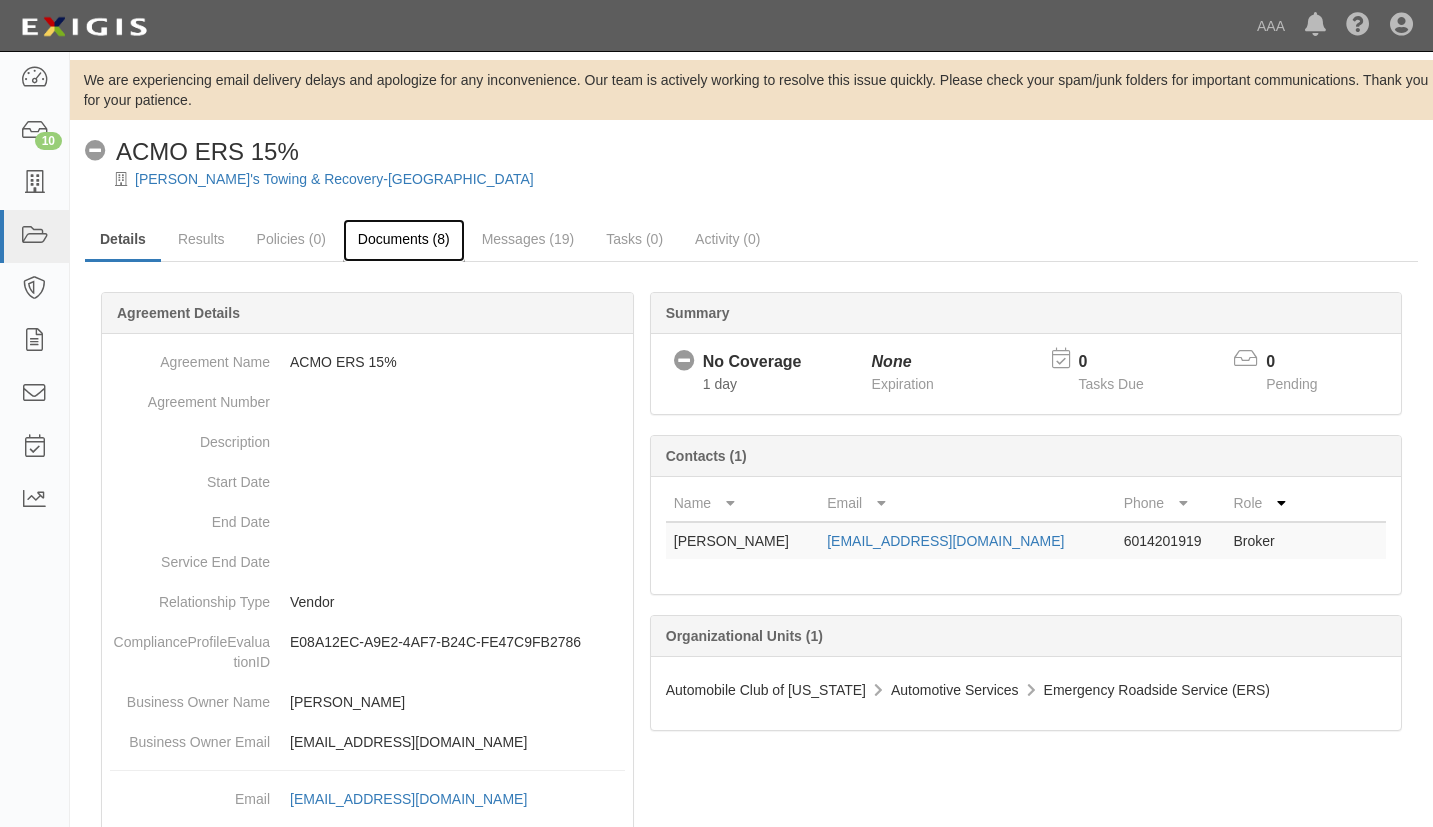 click on "Documents (8)" at bounding box center (404, 240) 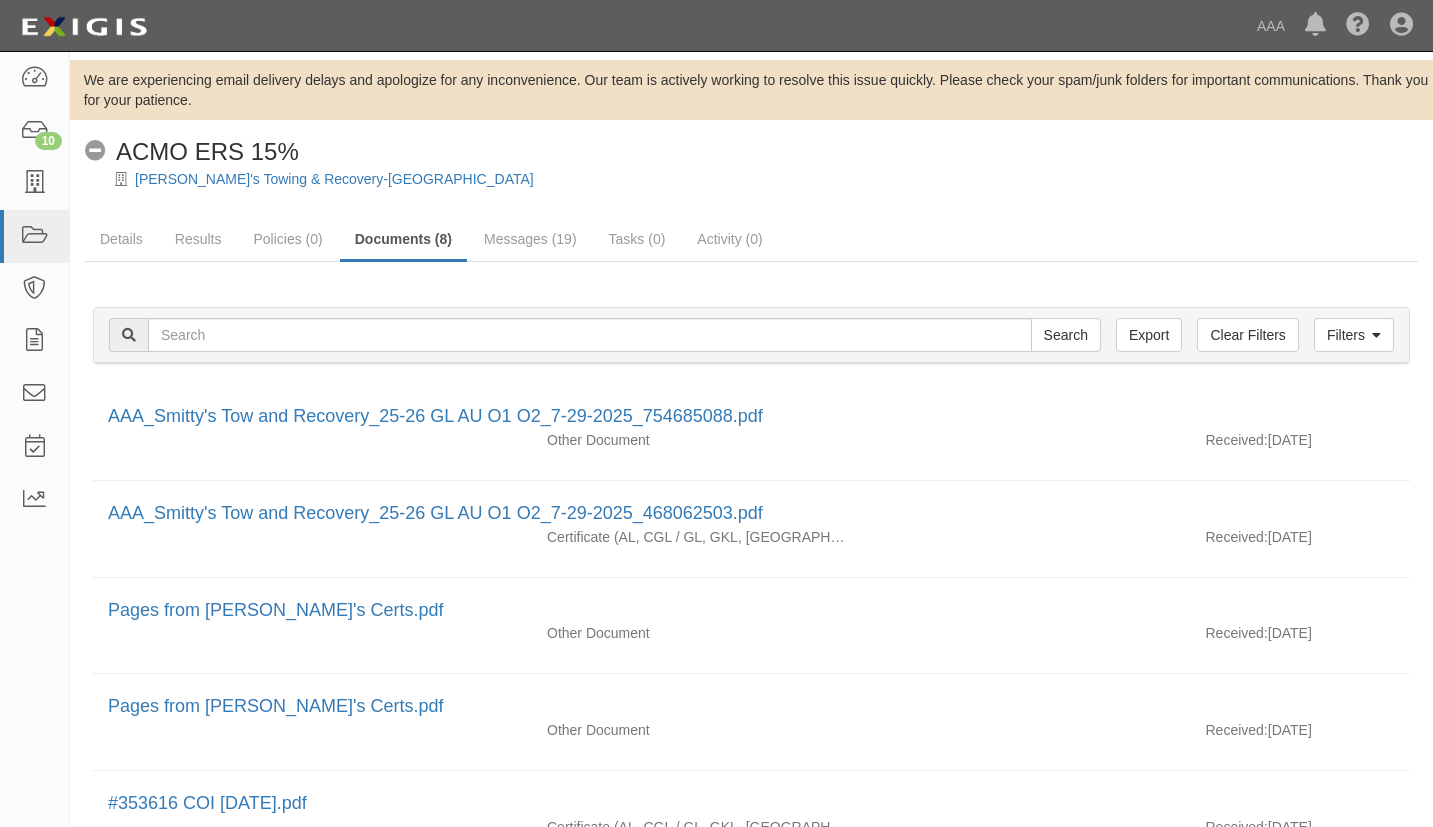 scroll, scrollTop: 0, scrollLeft: 0, axis: both 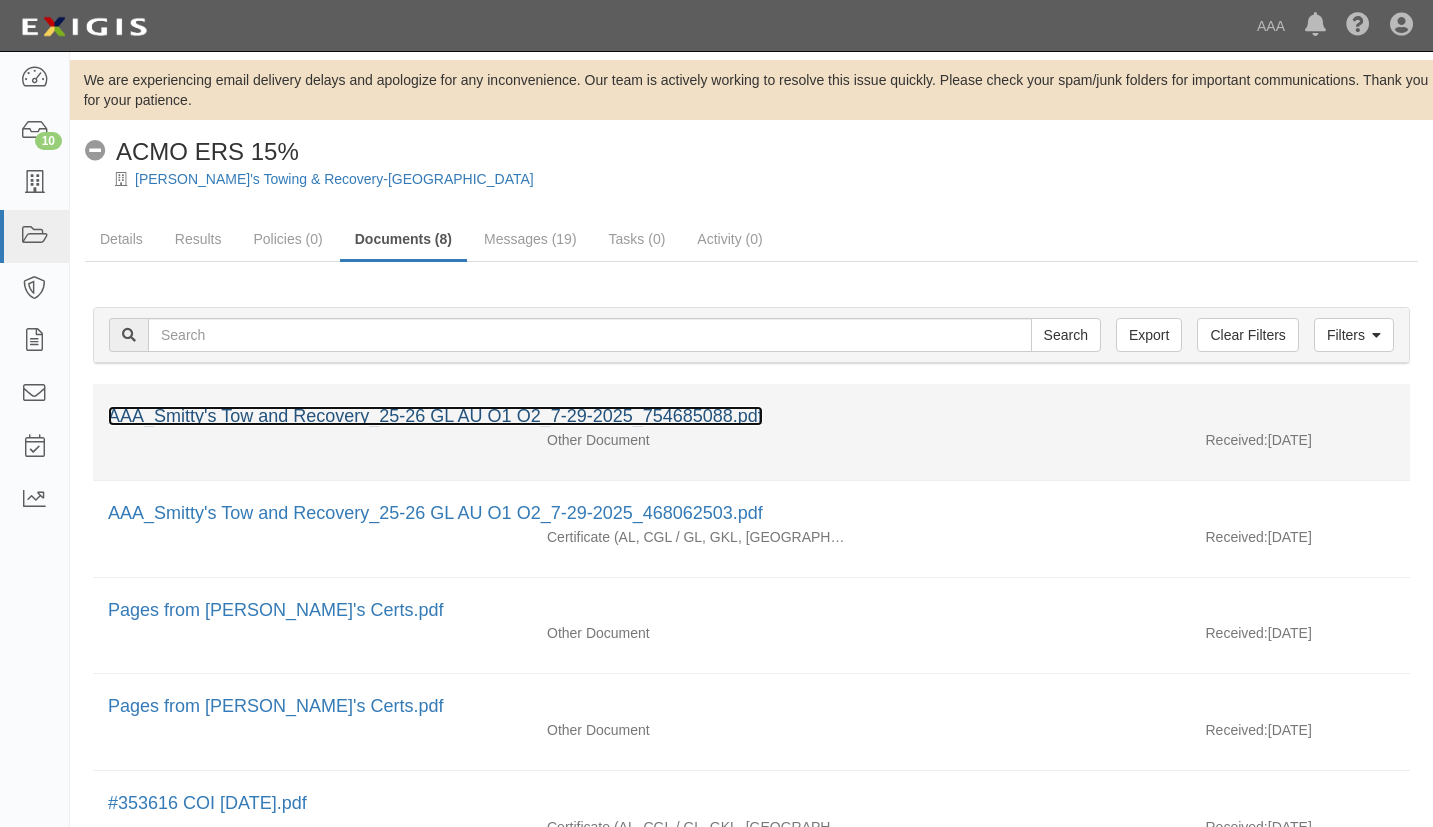 click on "AAA_Smitty's Tow and Recovery_25-26 GL AU O1 O2_7-29-2025_754685088.pdf" at bounding box center [435, 416] 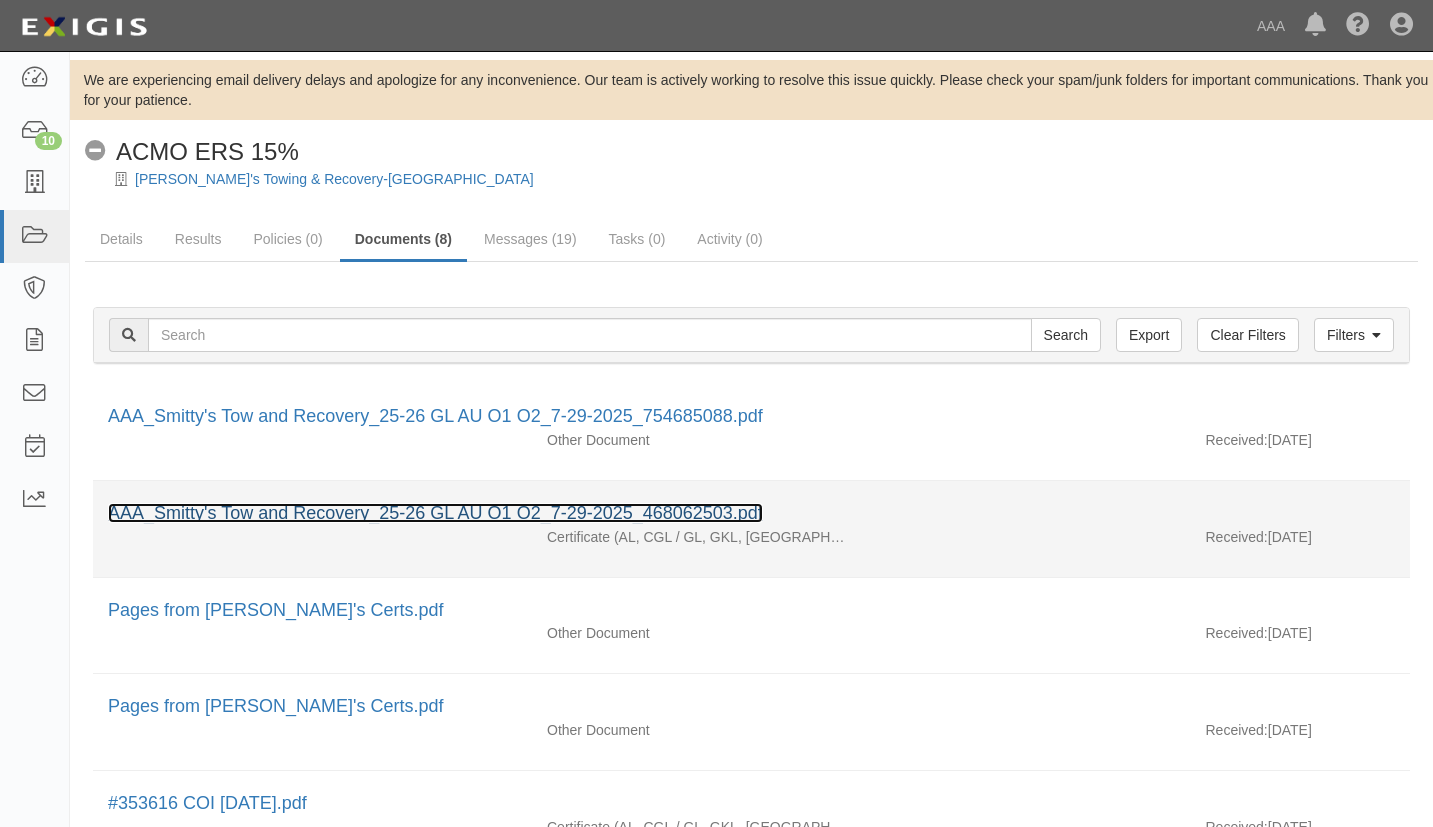 click on "AAA_Smitty's Tow and Recovery_25-26 GL AU O1 O2_7-29-2025_468062503.pdf" at bounding box center [435, 513] 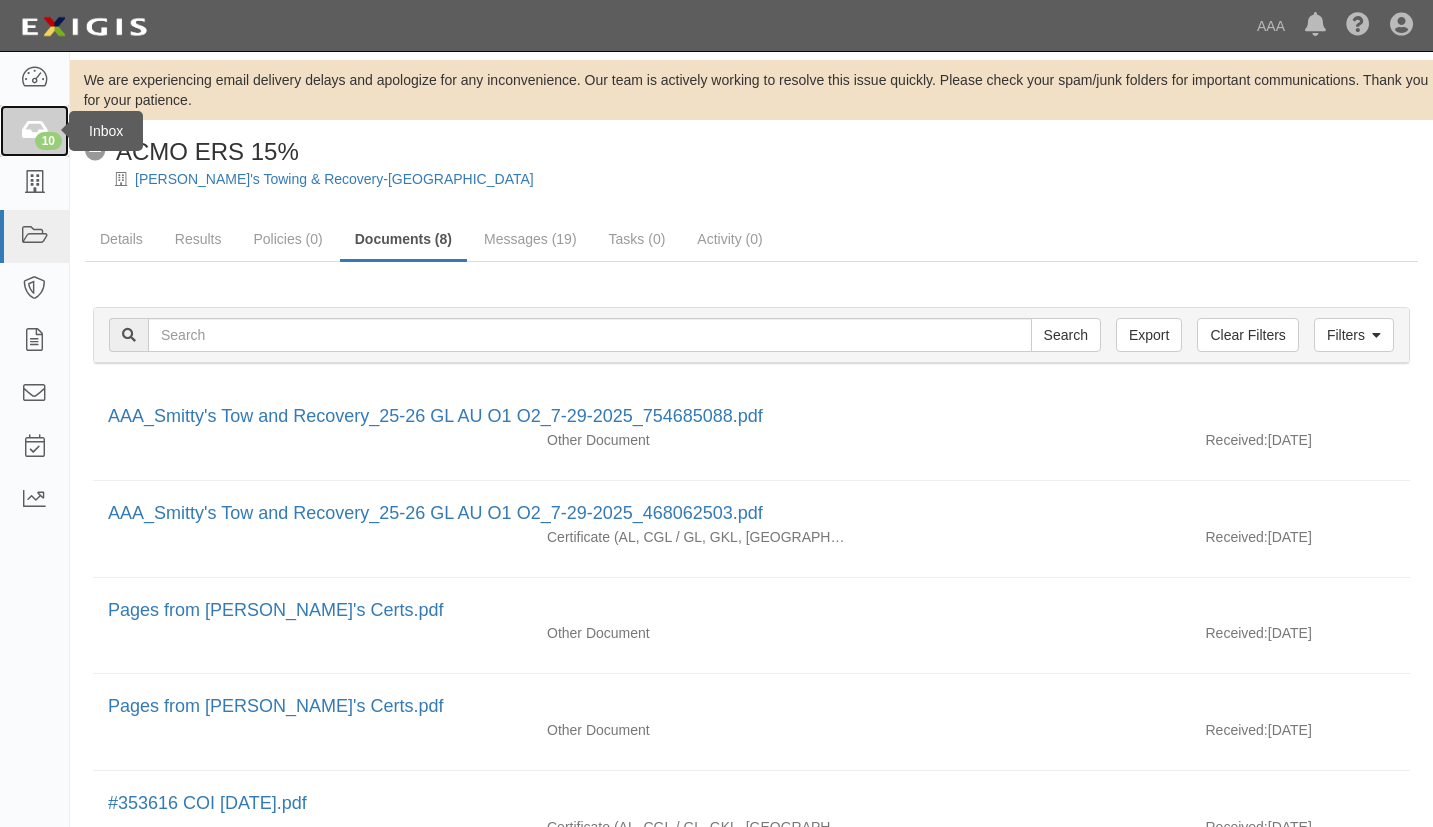 click at bounding box center (34, 131) 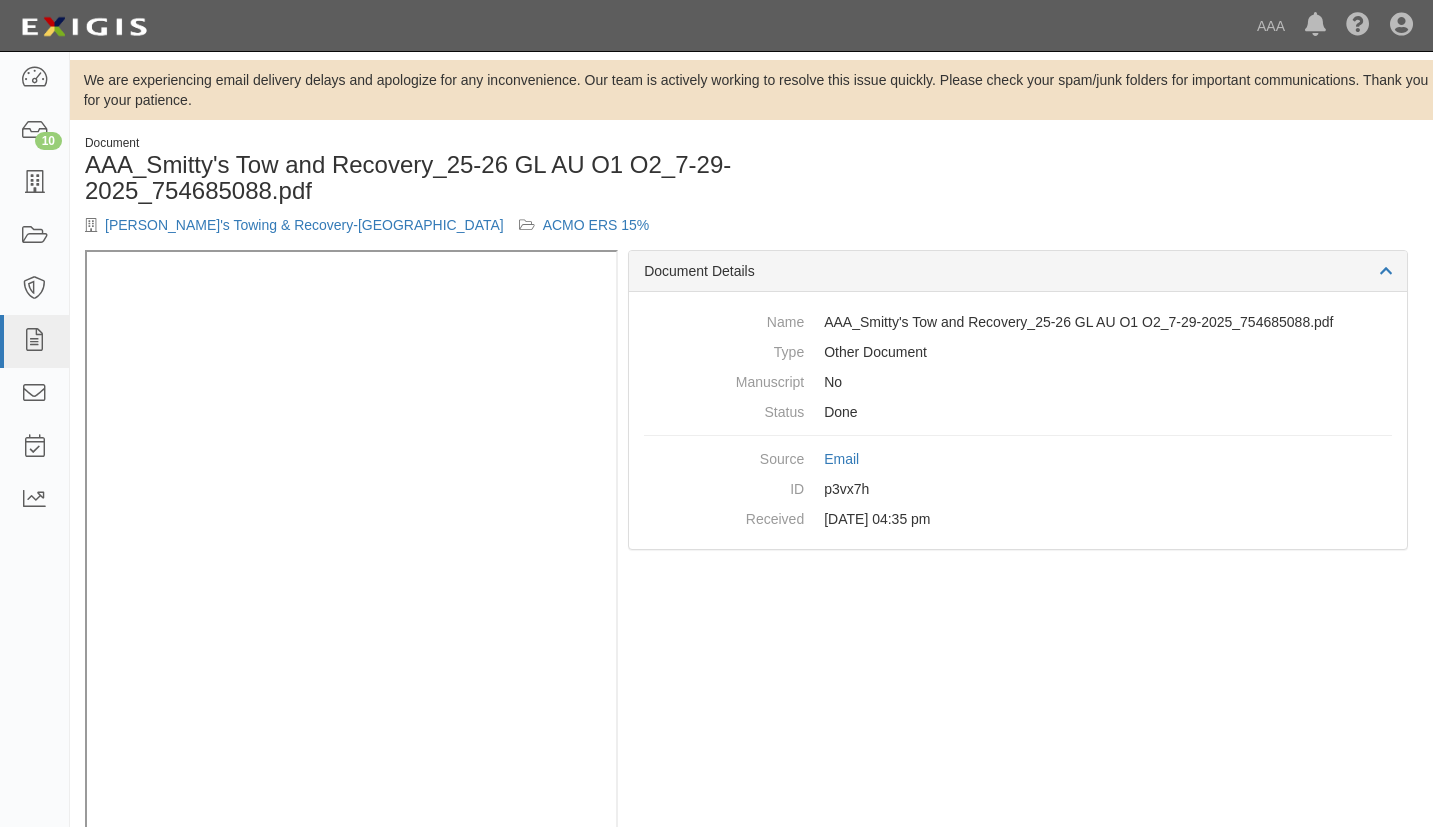 scroll, scrollTop: 0, scrollLeft: 0, axis: both 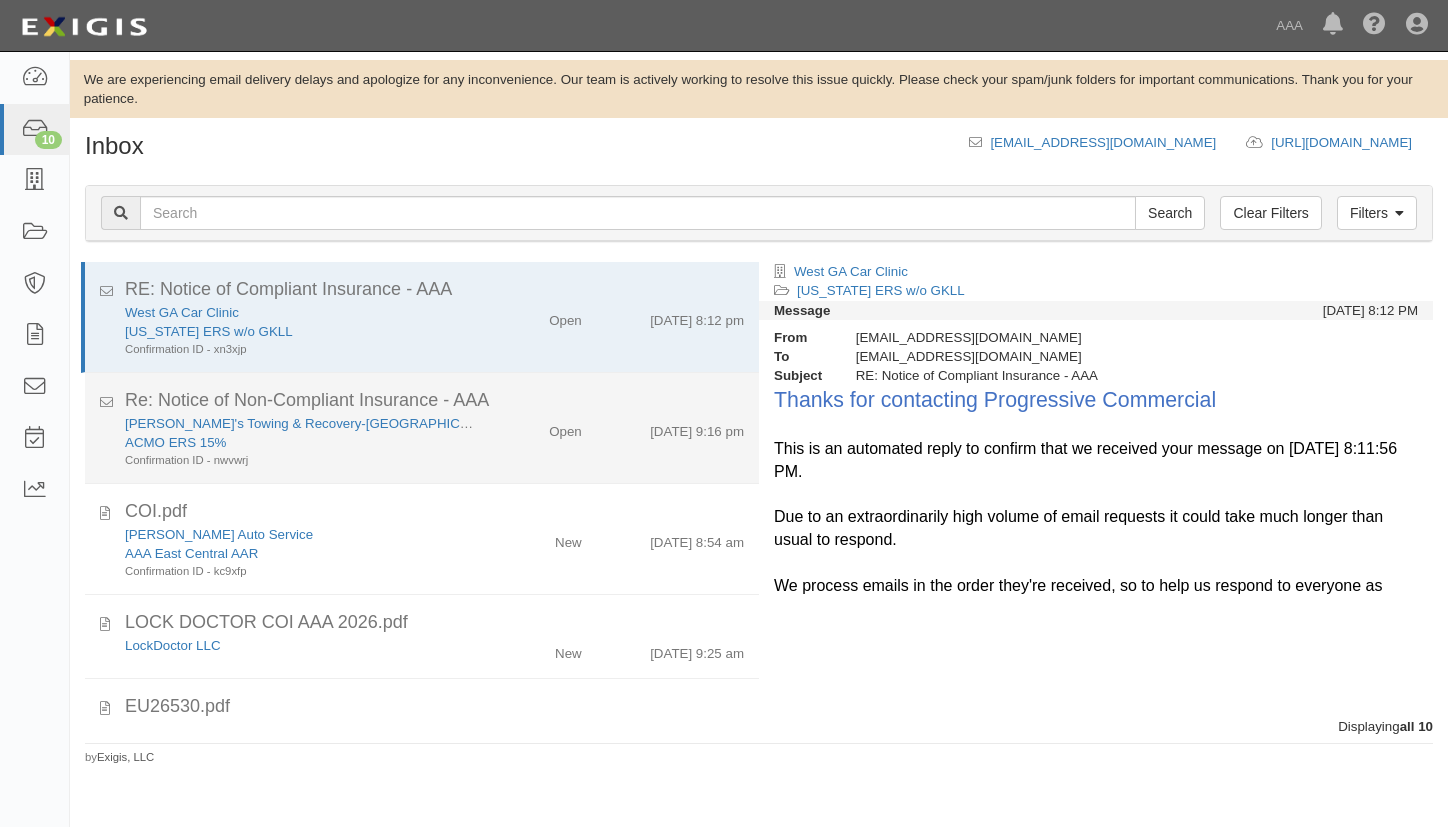 click on "ACMO ERS 15%" at bounding box center [299, 442] 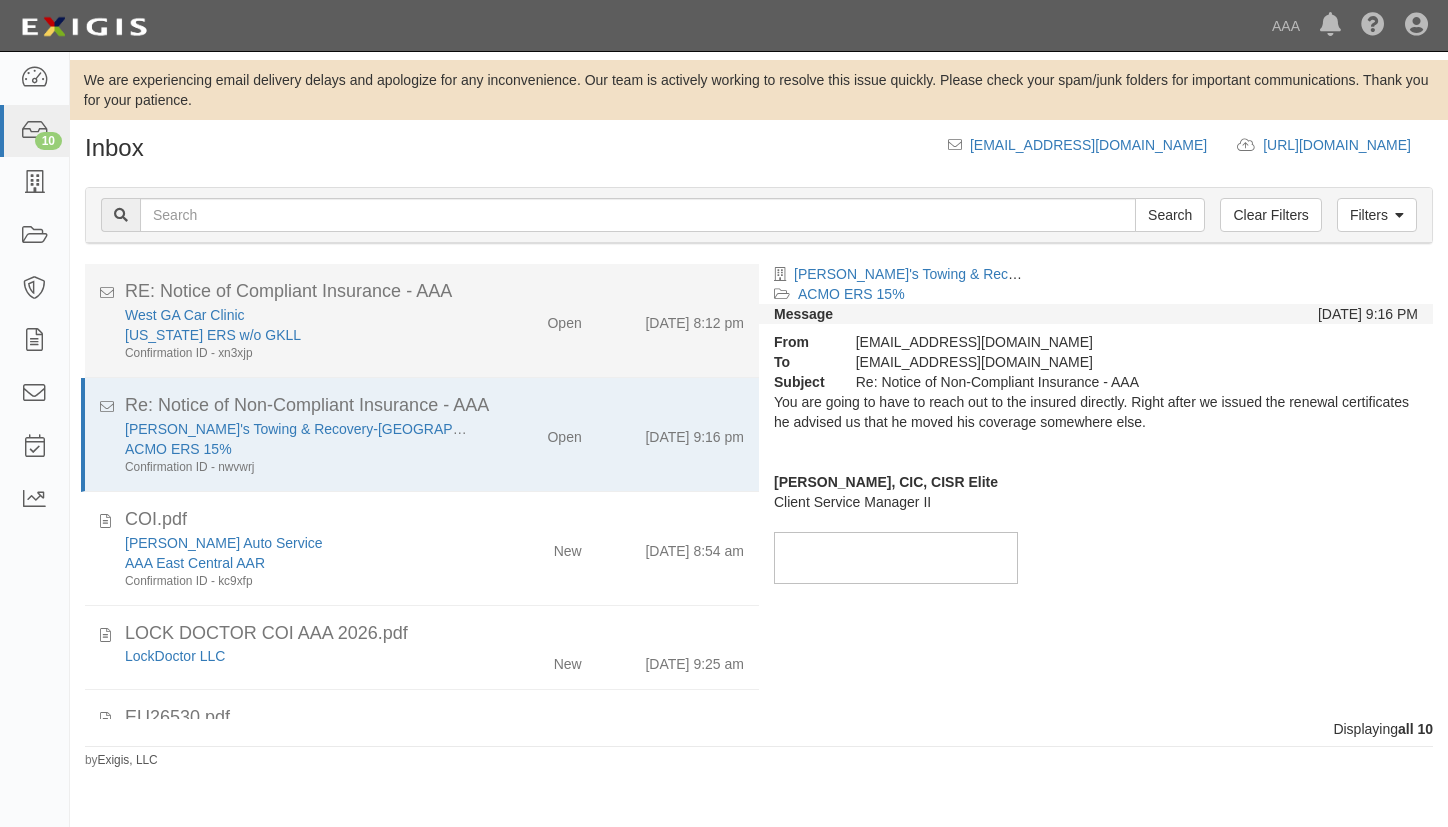 click on "West GA Car Clinic" at bounding box center [299, 315] 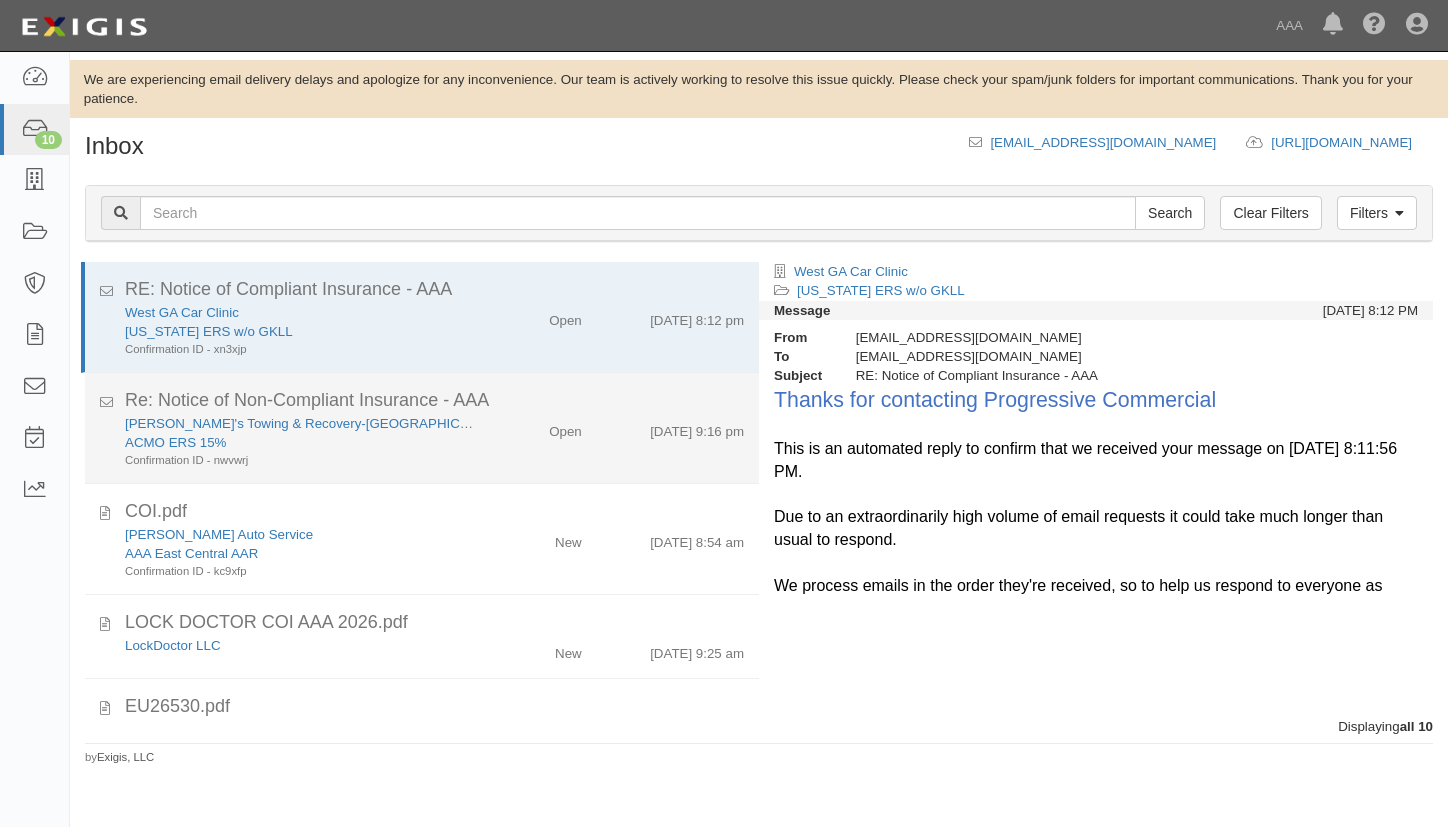 click on "ACMO ERS 15%" at bounding box center [299, 442] 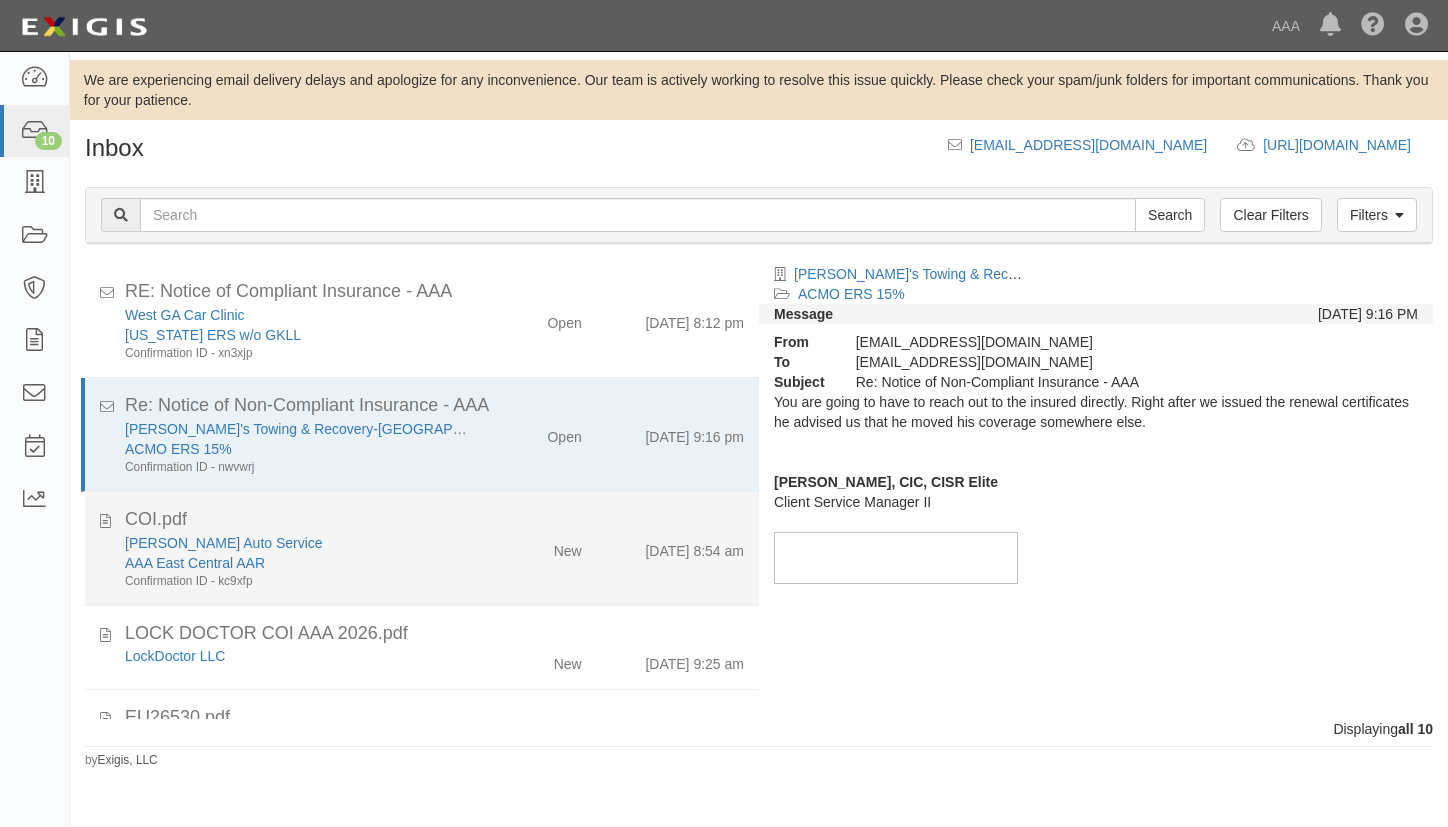 click on "Gordon's Auto Service" at bounding box center [299, 656] 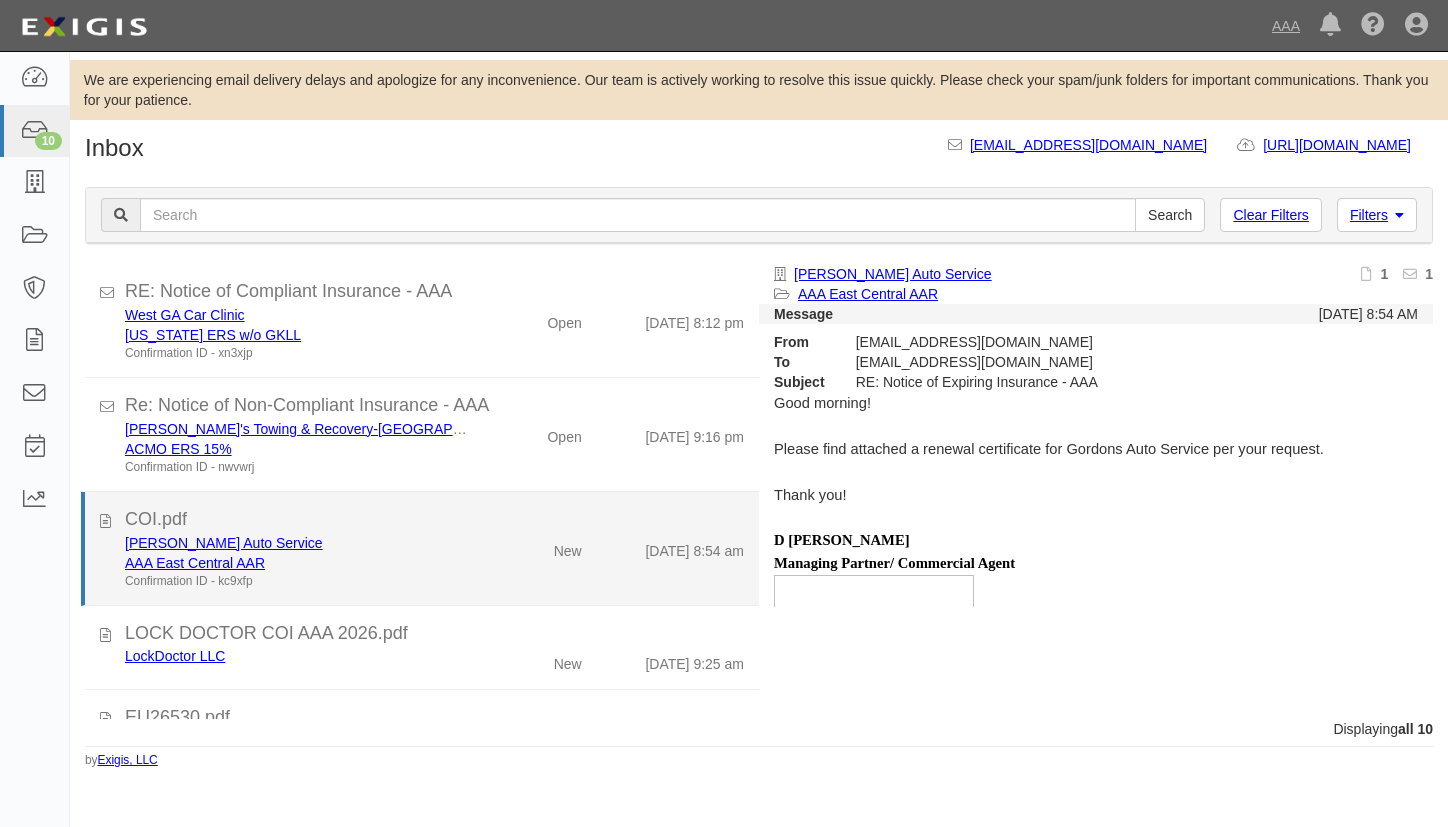 click on "AAA East Central AAR" 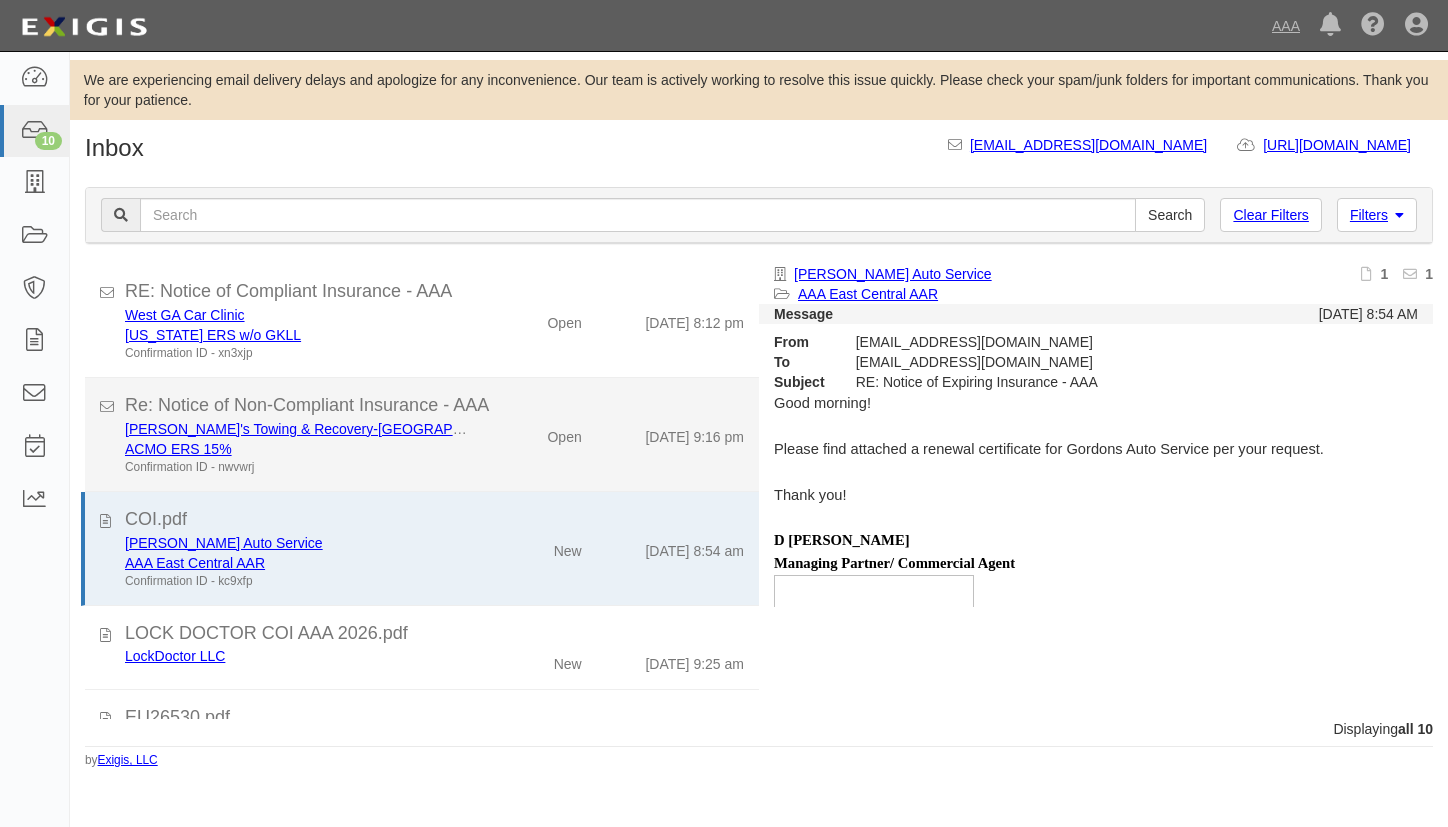 click on "[PERSON_NAME]'s Towing & Recovery-[GEOGRAPHIC_DATA]" at bounding box center (299, 429) 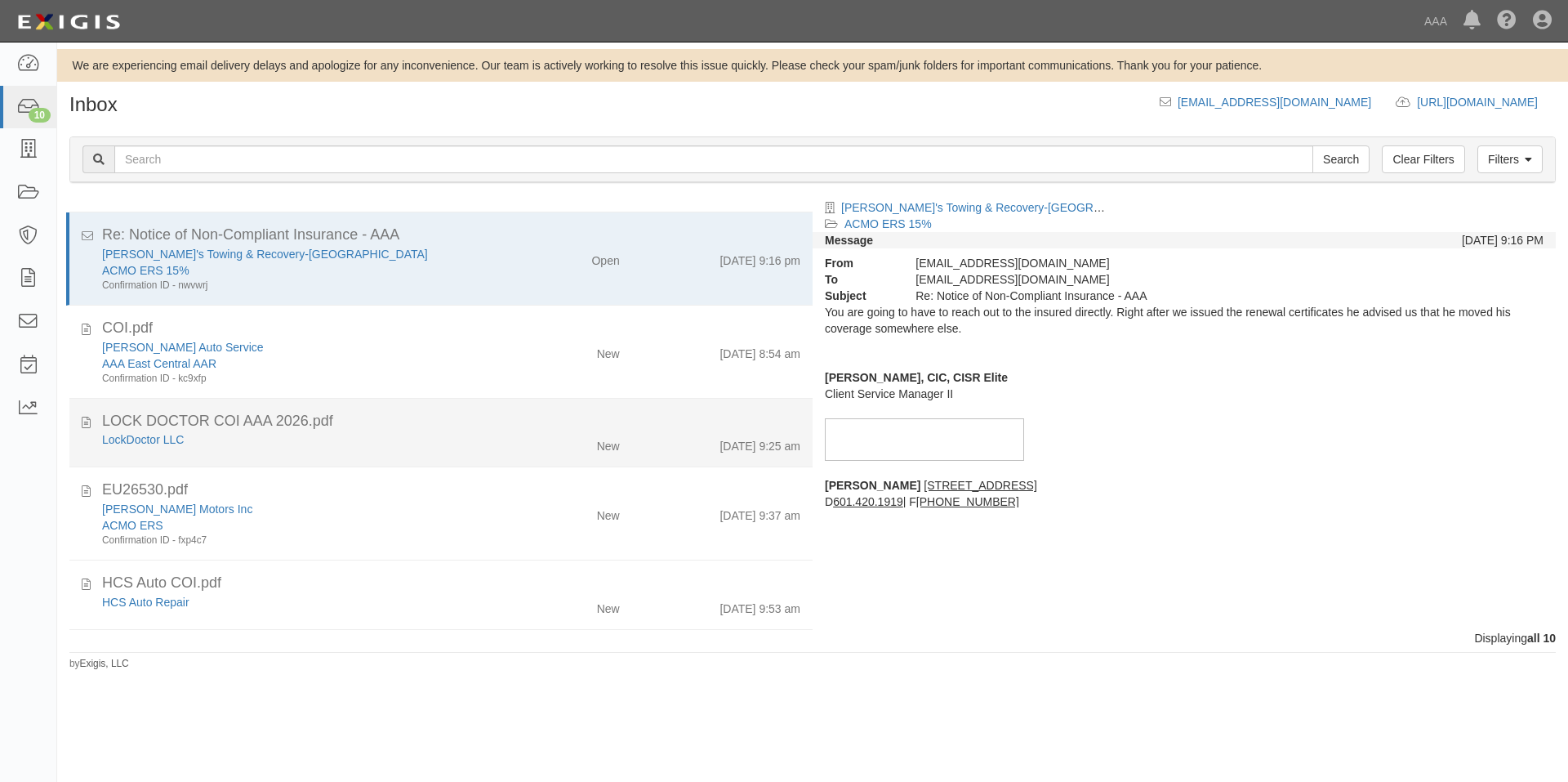 scroll, scrollTop: 0, scrollLeft: 0, axis: both 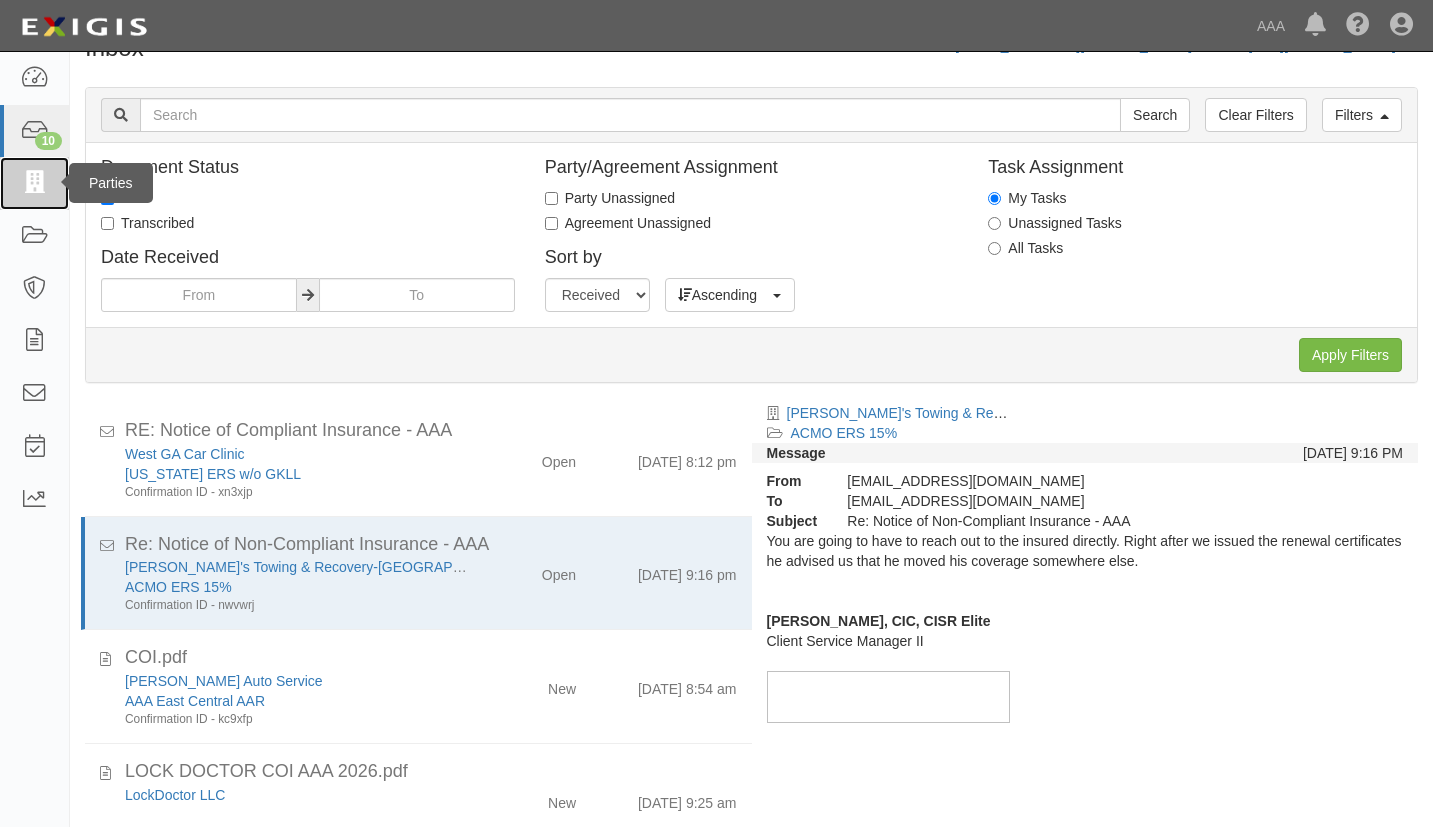 click at bounding box center [34, 183] 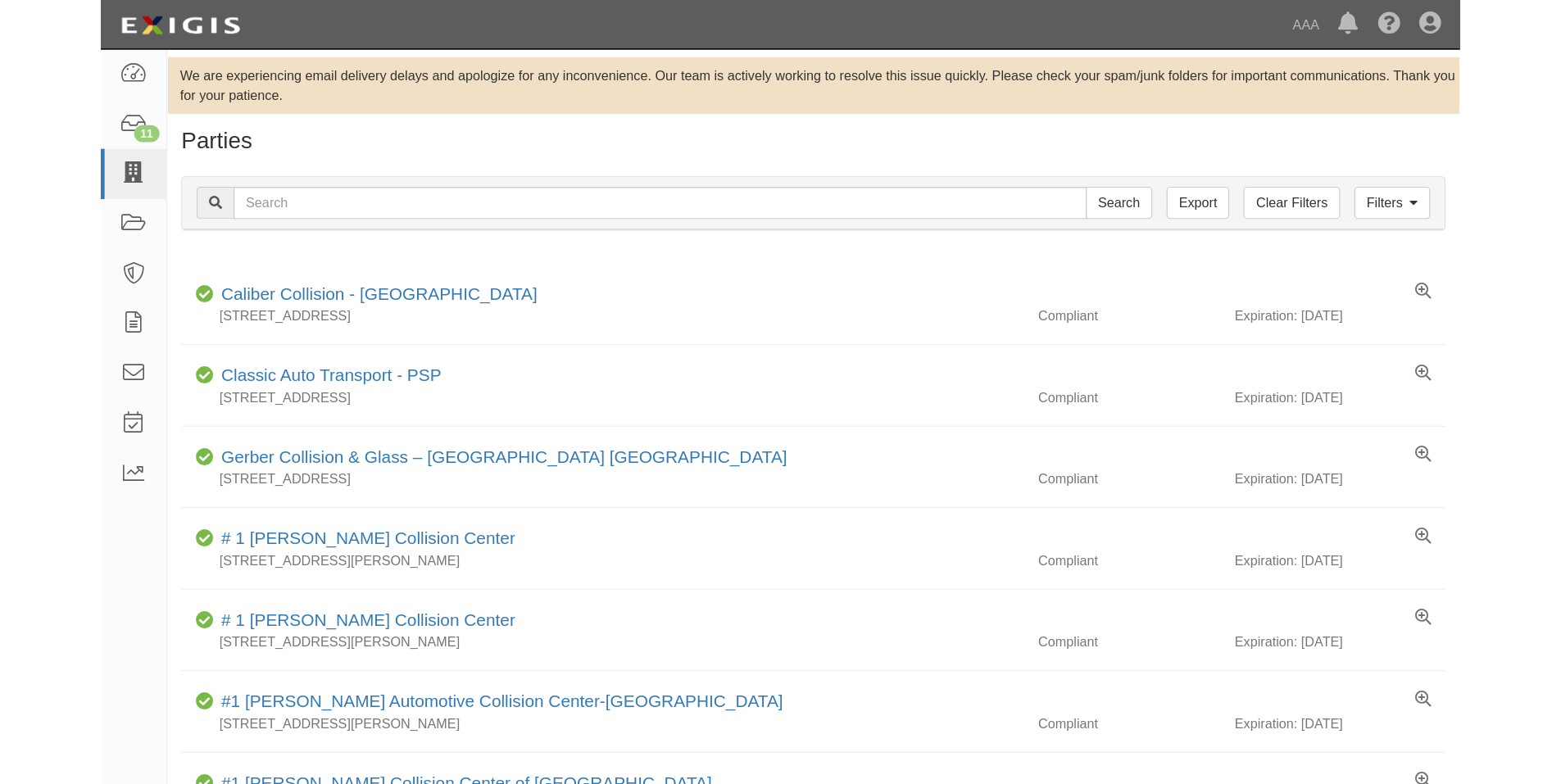 scroll, scrollTop: 0, scrollLeft: 0, axis: both 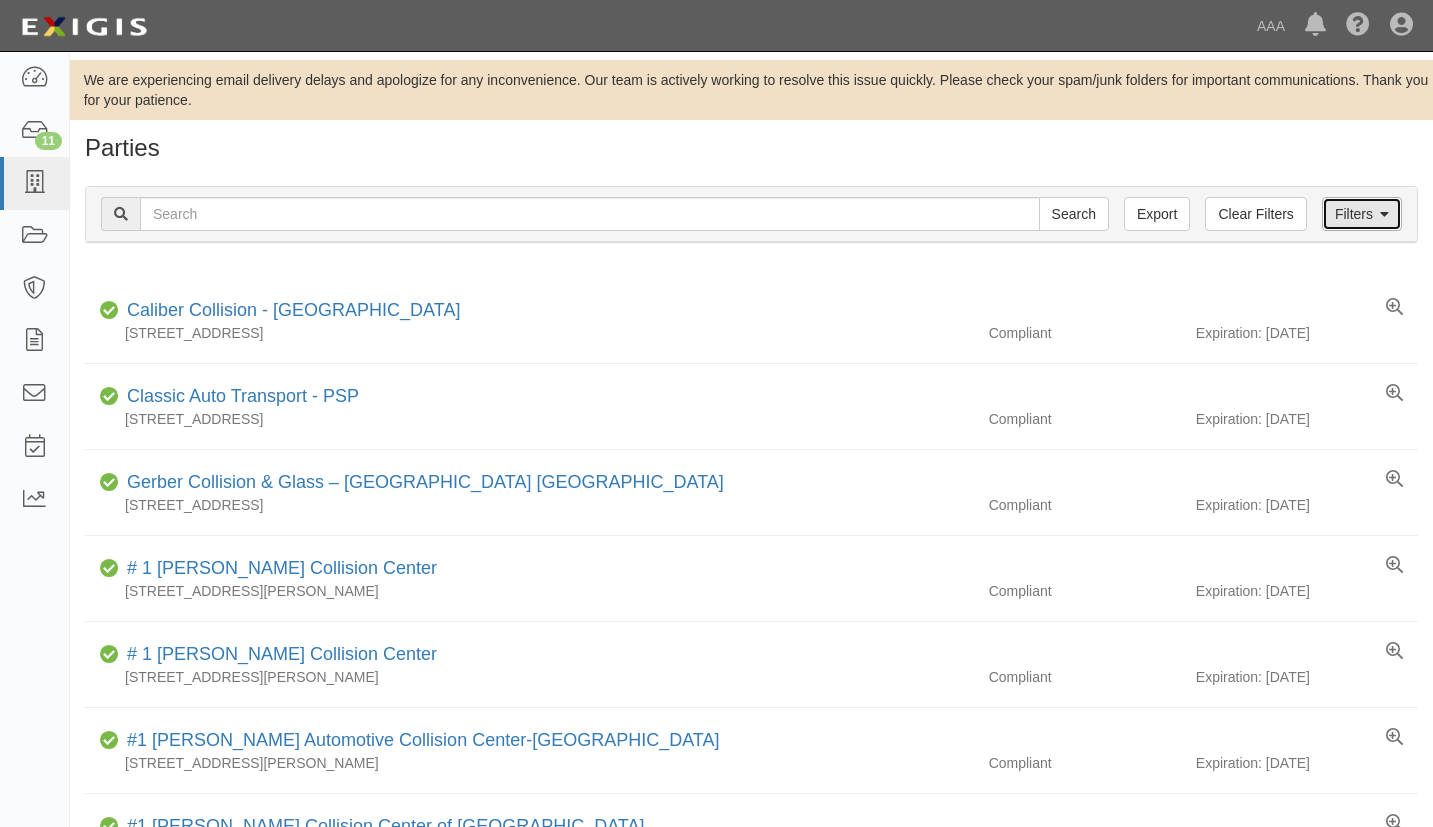 click on "Filters" at bounding box center [1362, 214] 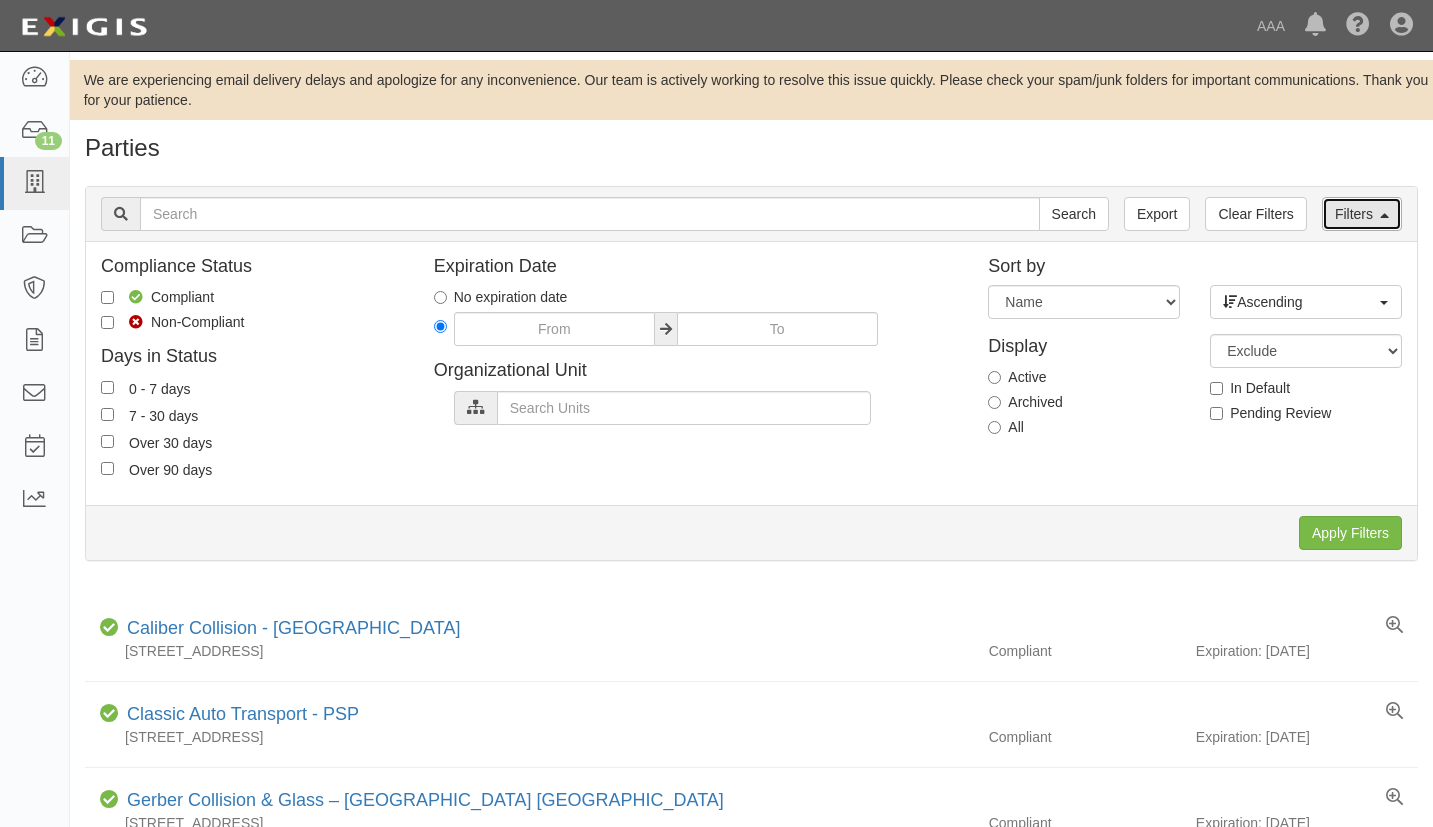click on "Filters" at bounding box center (1362, 214) 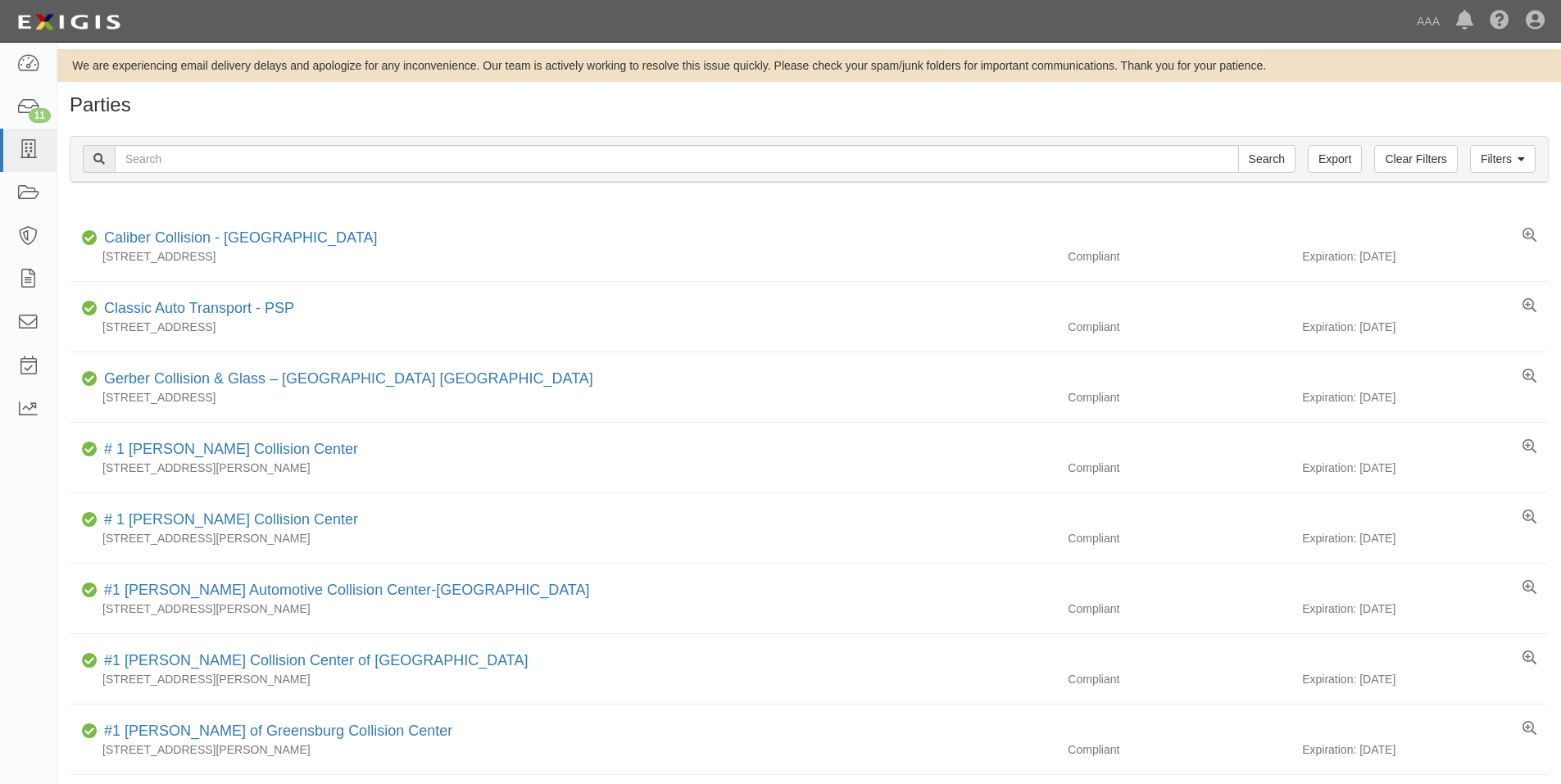 click on "We are experiencing email delivery delays and apologize for any inconvenience. Our team is actively working to resolve this issue quickly. Please check your spam/junk folders for important communications. Thank you for your patience." at bounding box center (809, 66) 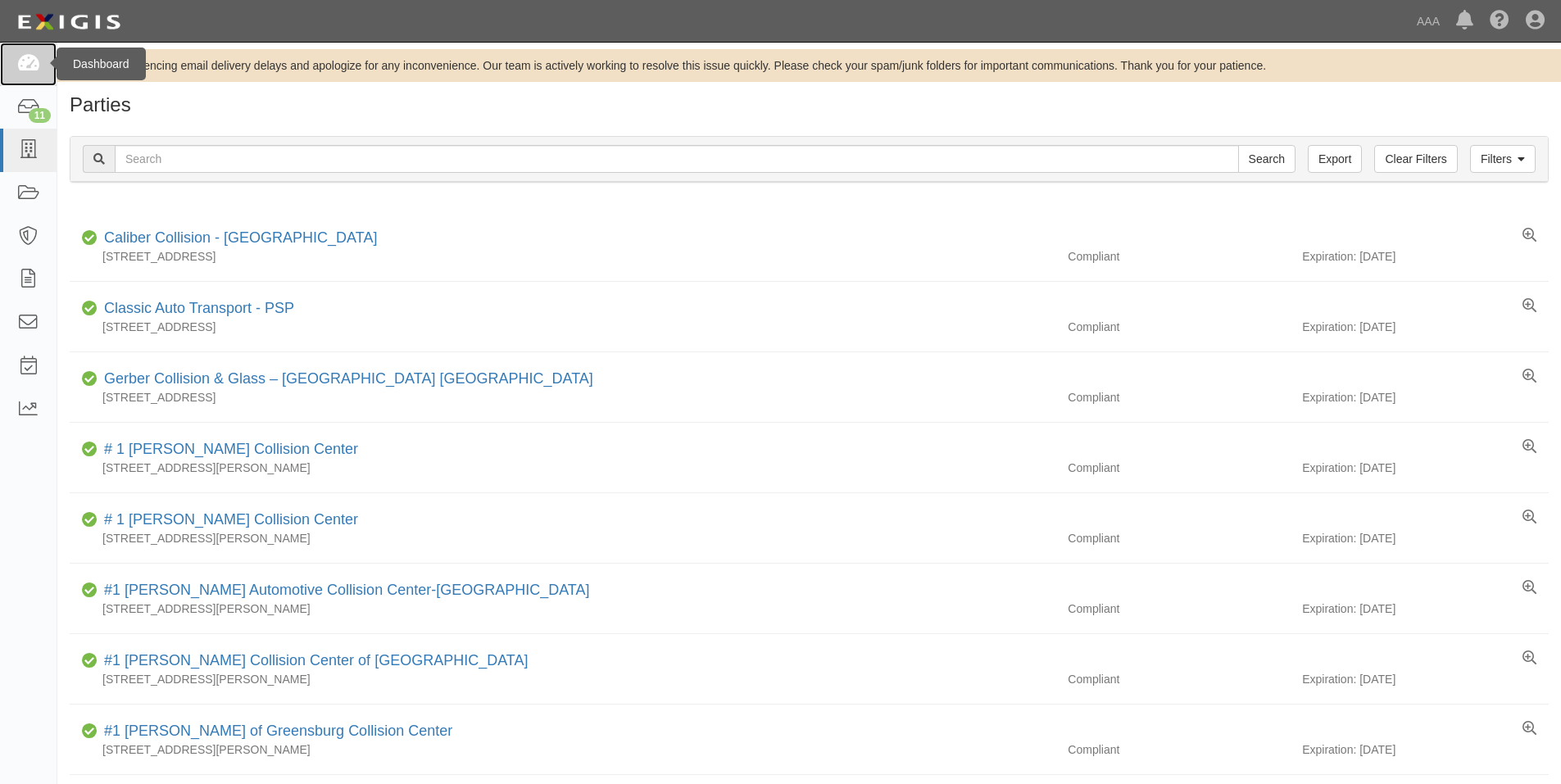 click at bounding box center (28, 64) 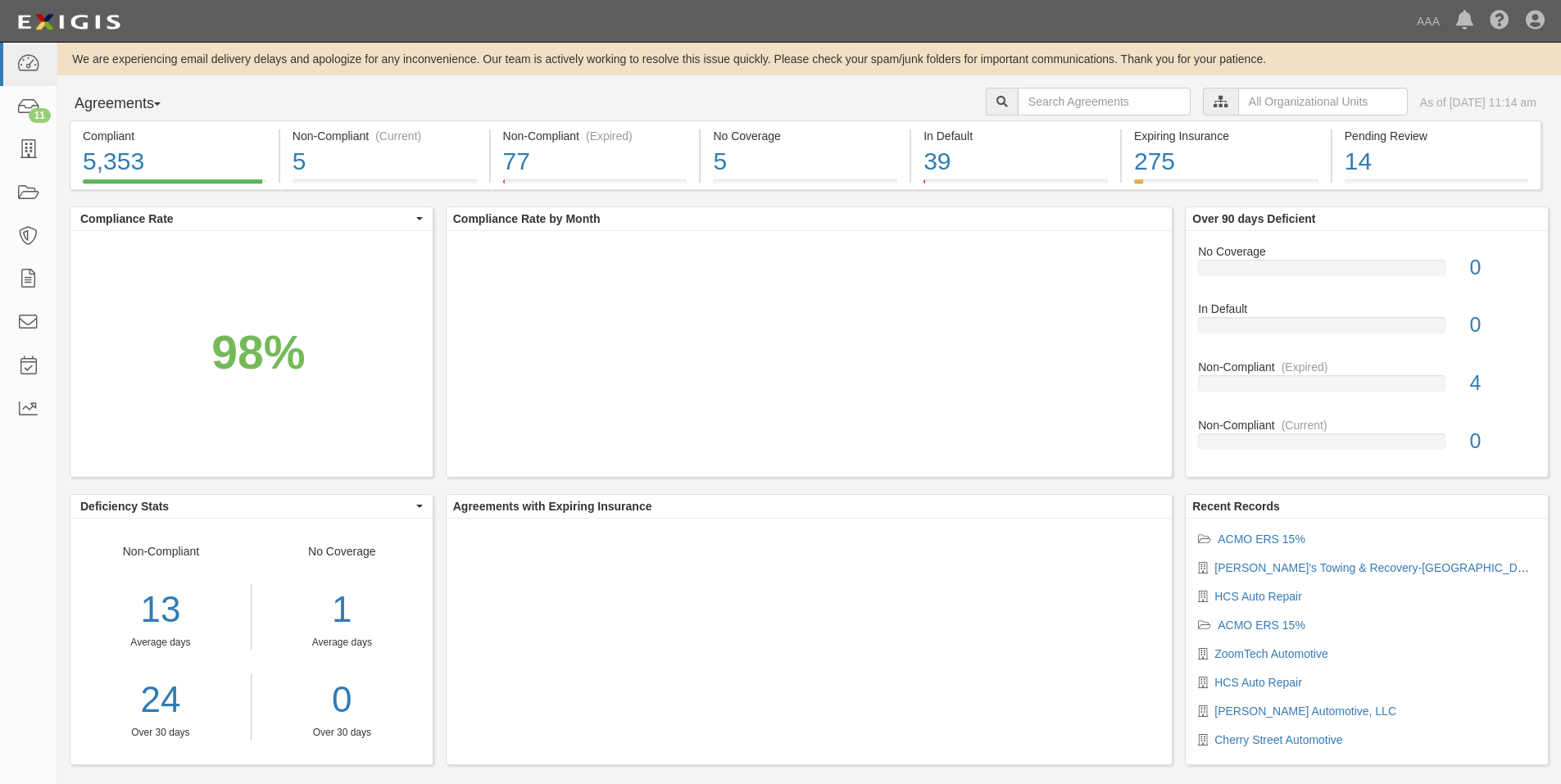 scroll, scrollTop: 0, scrollLeft: 0, axis: both 